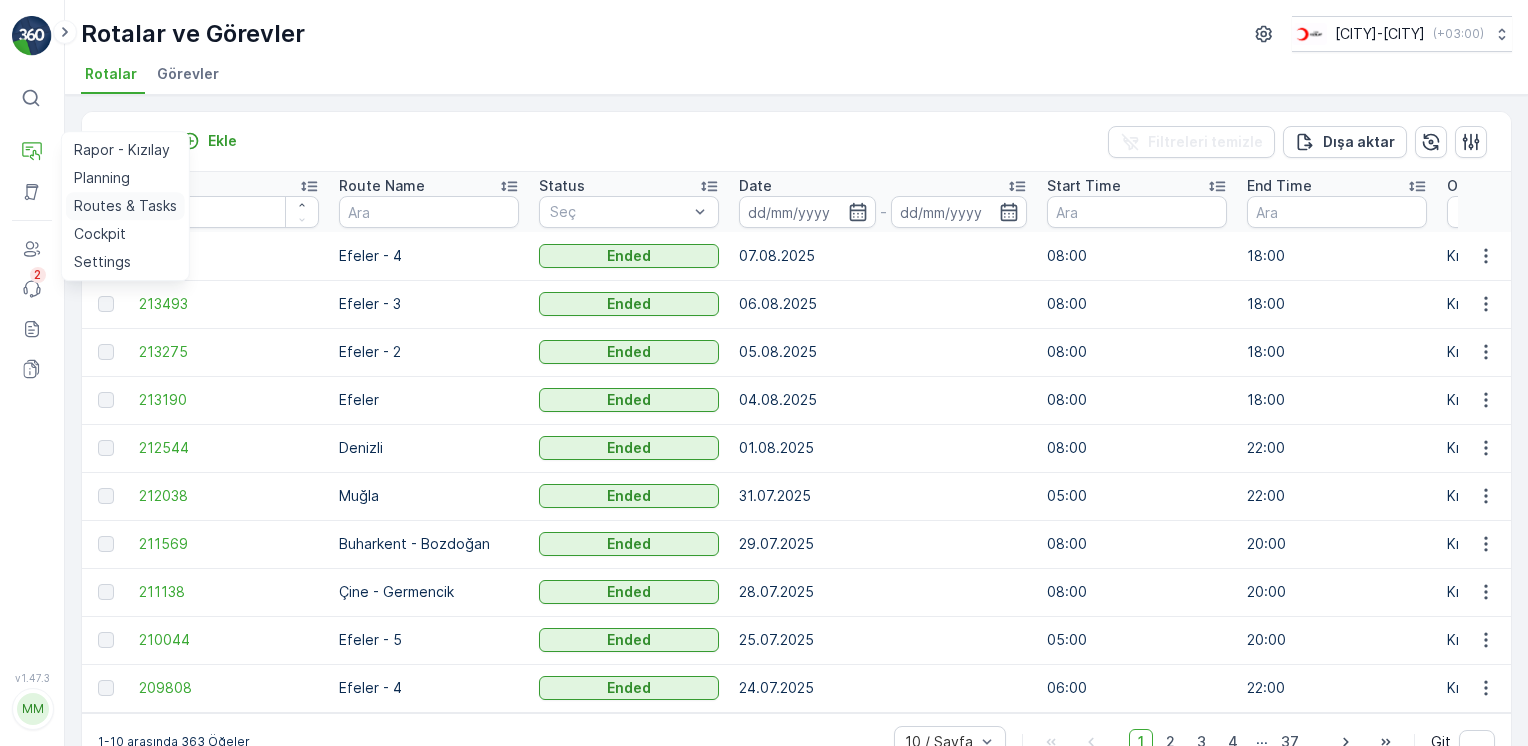 scroll, scrollTop: 0, scrollLeft: 0, axis: both 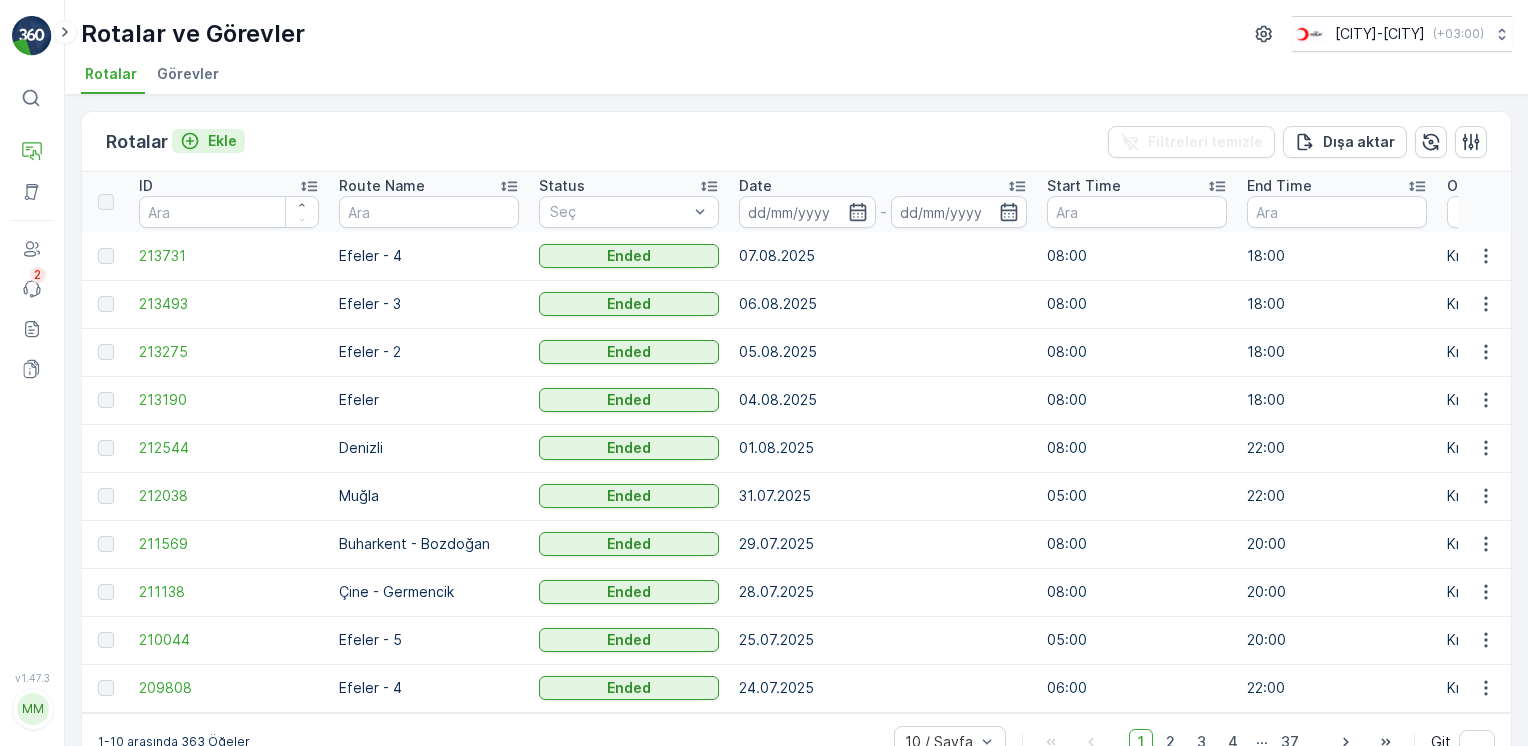 click 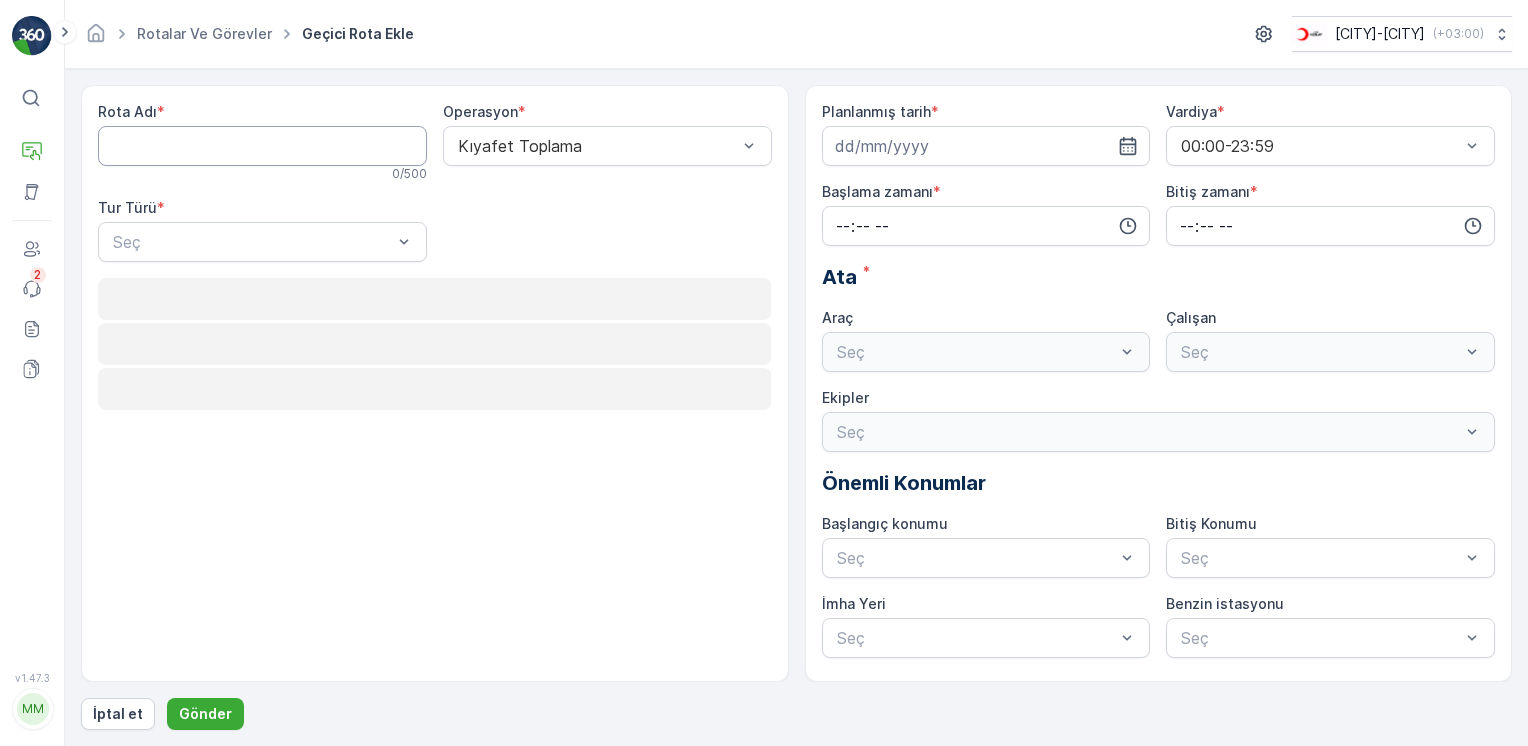 click on "Rota Adı" at bounding box center [262, 146] 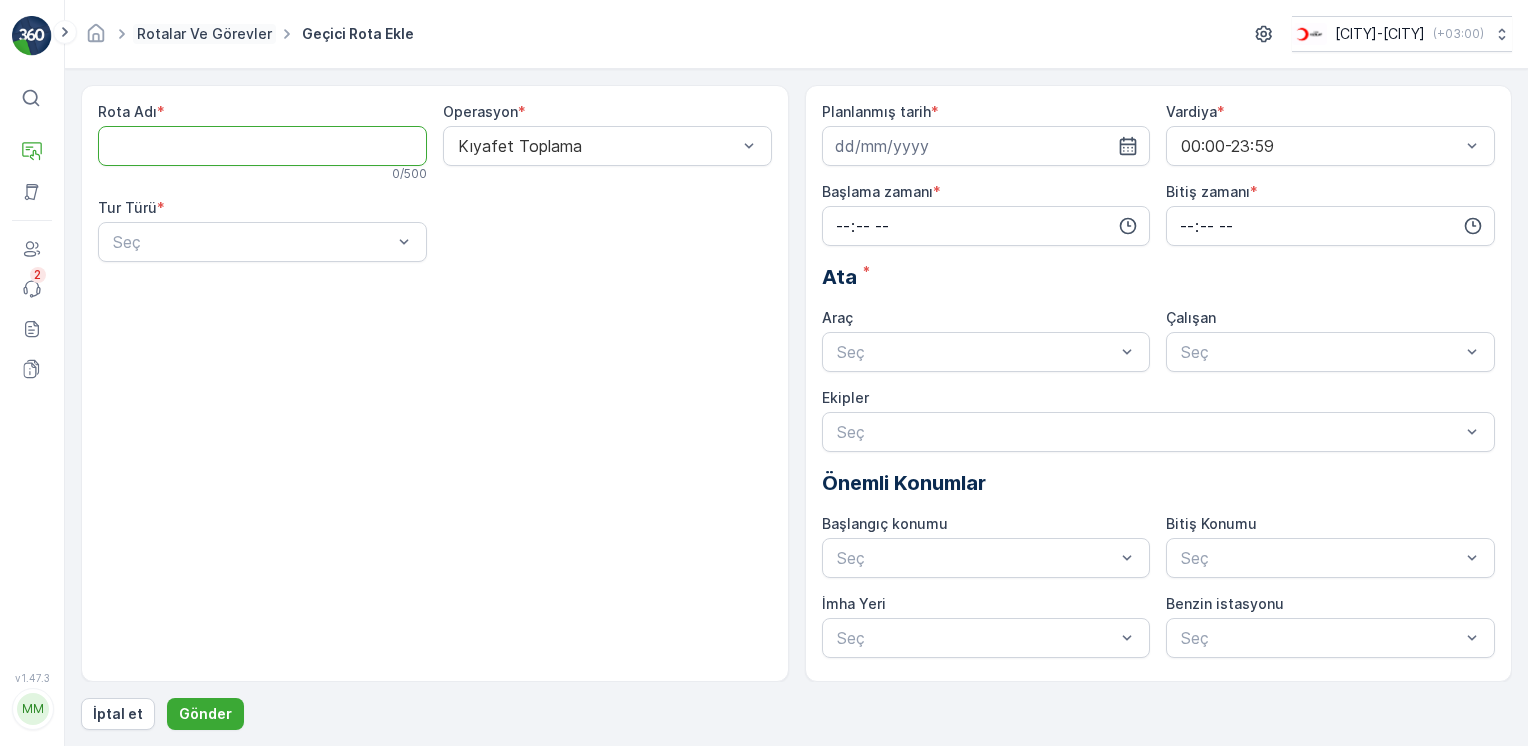 click on "Rotalar ve Görevler" at bounding box center (204, 33) 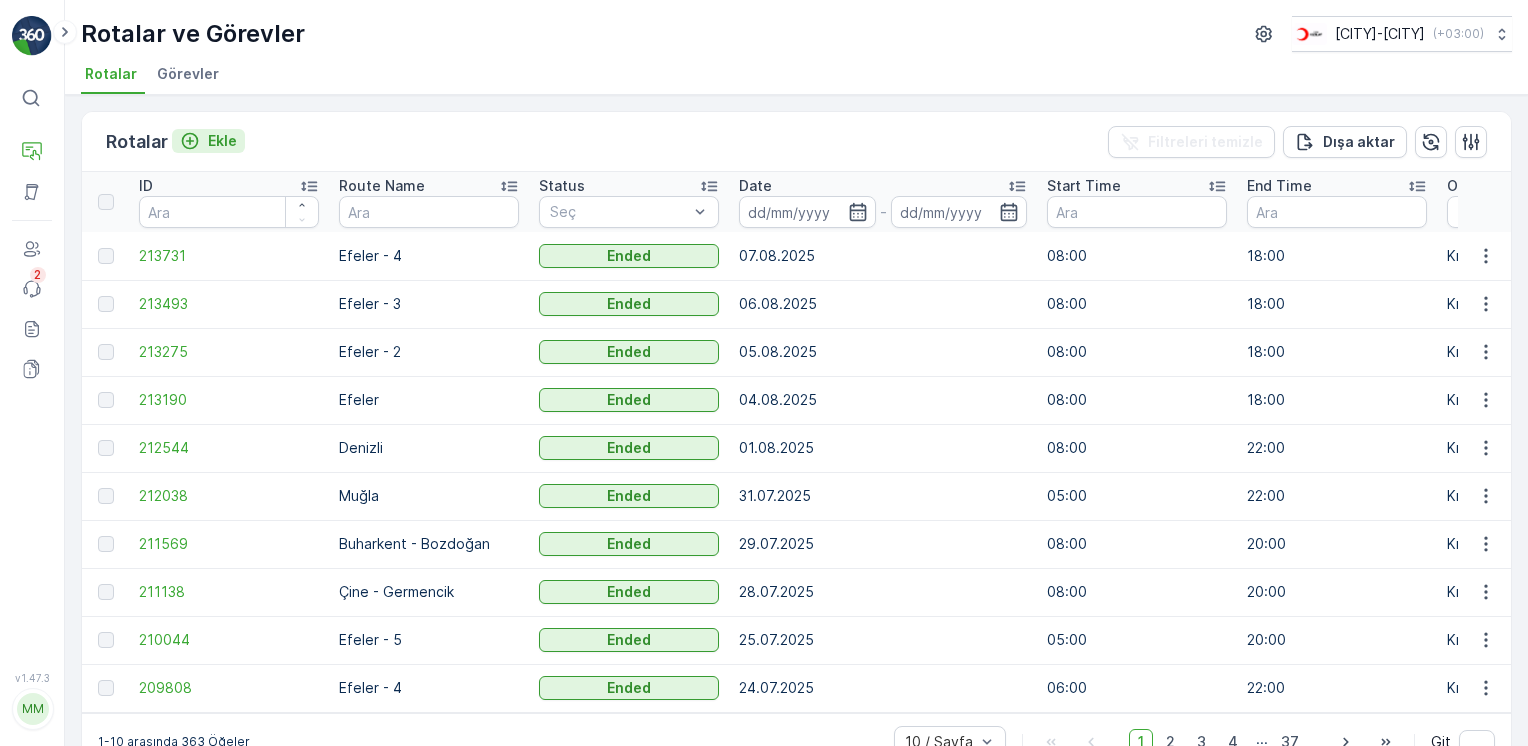 click on "Ekle" at bounding box center (208, 141) 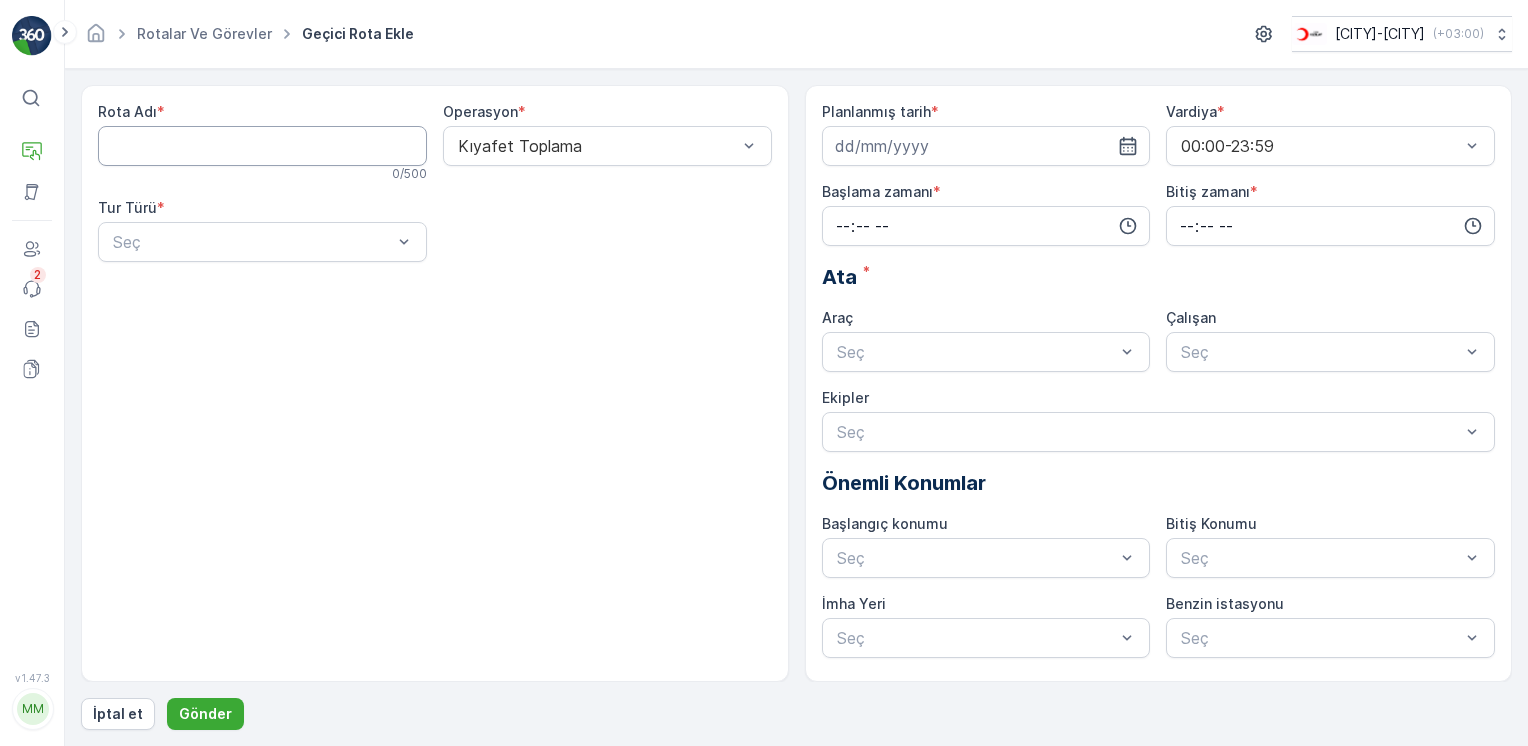 click on "Rota Adı" at bounding box center (262, 146) 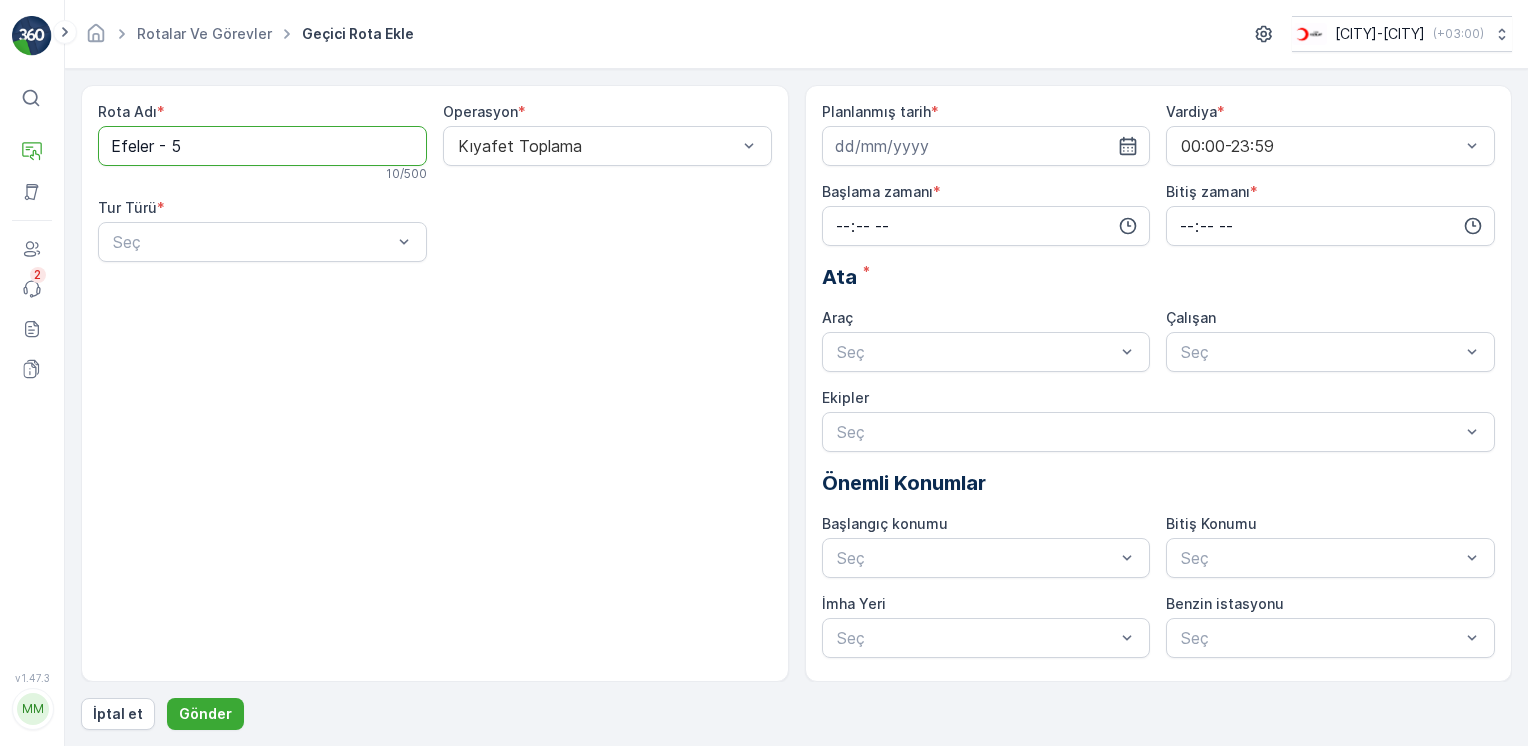 type on "Efeler - 5" 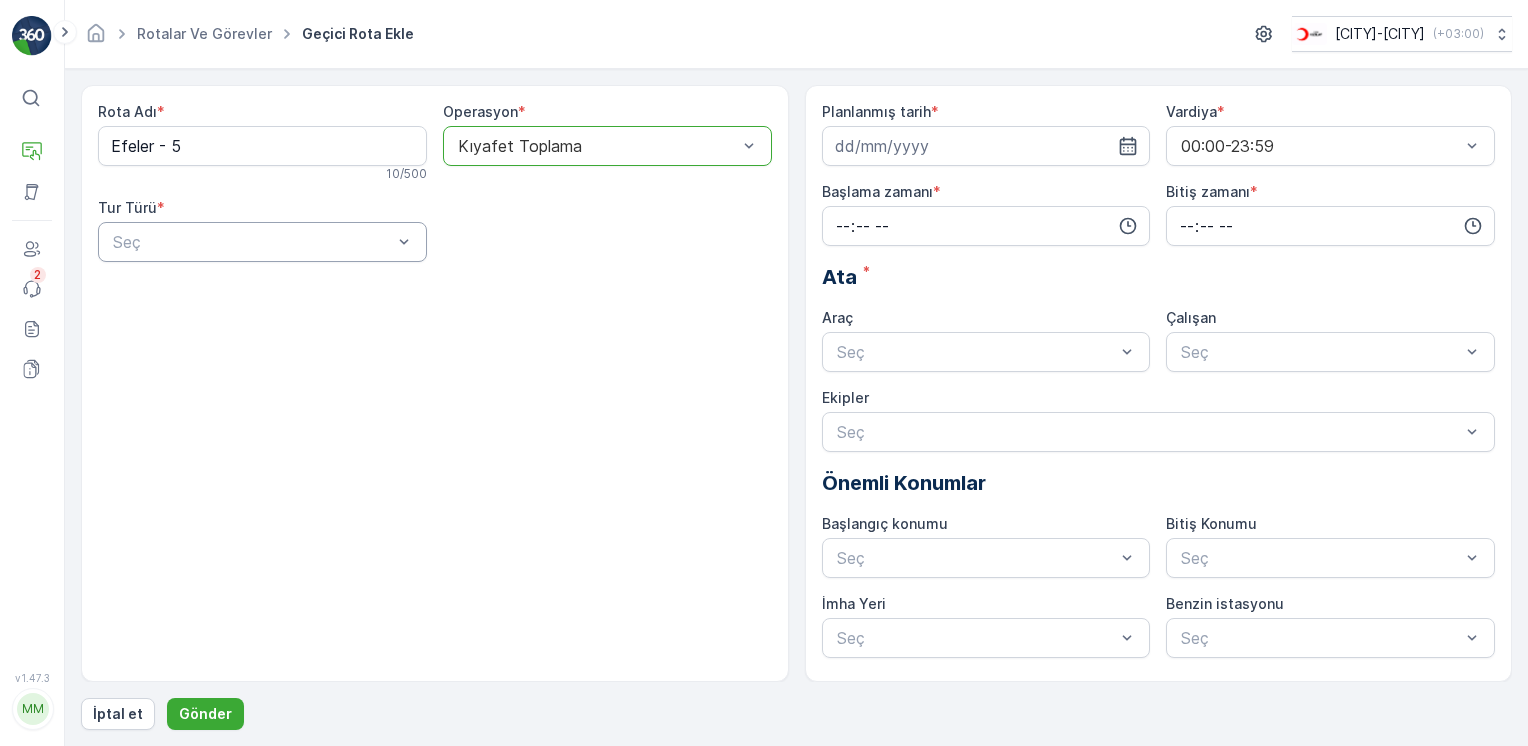 click at bounding box center [252, 242] 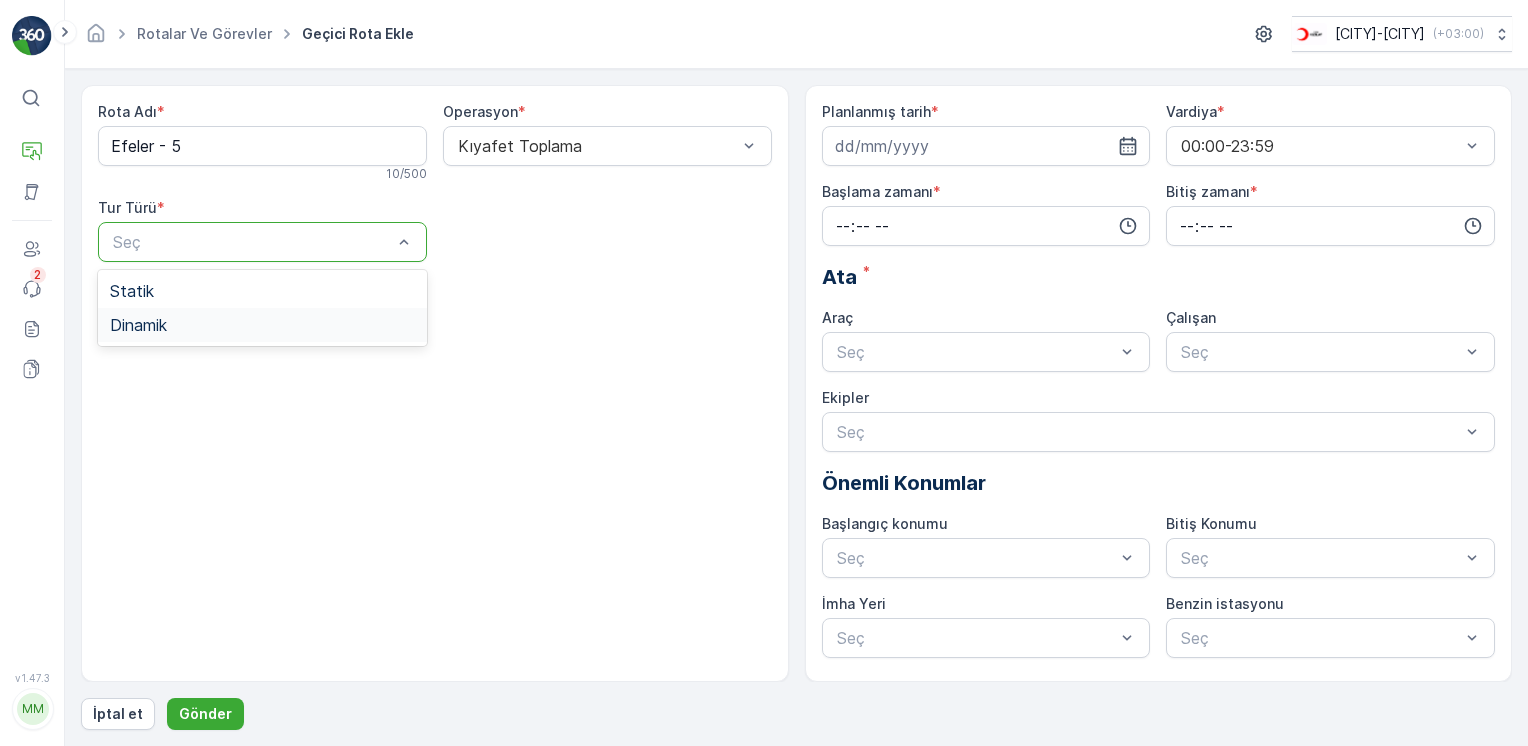 click on "Dinamik" at bounding box center (262, 325) 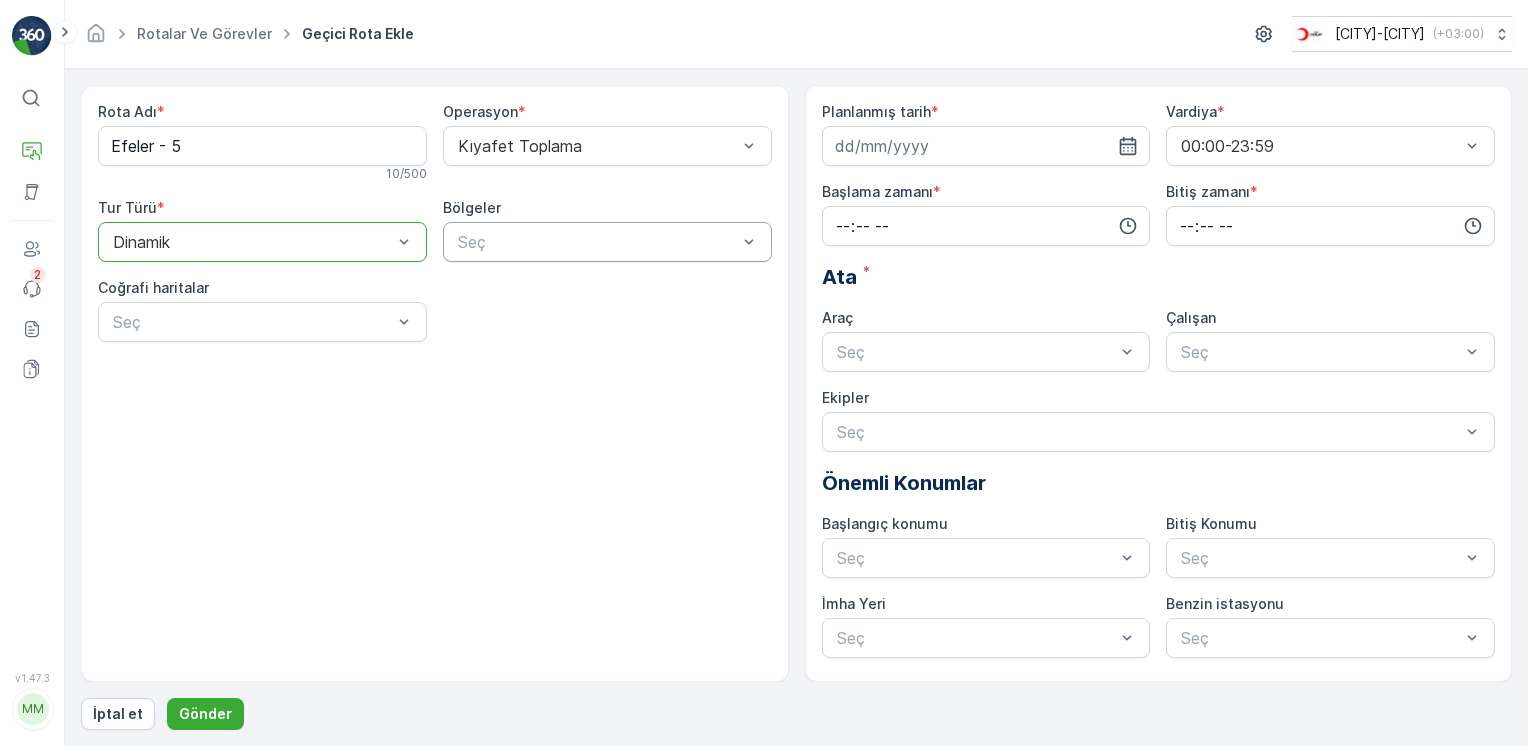 click on "Seç" at bounding box center [607, 242] 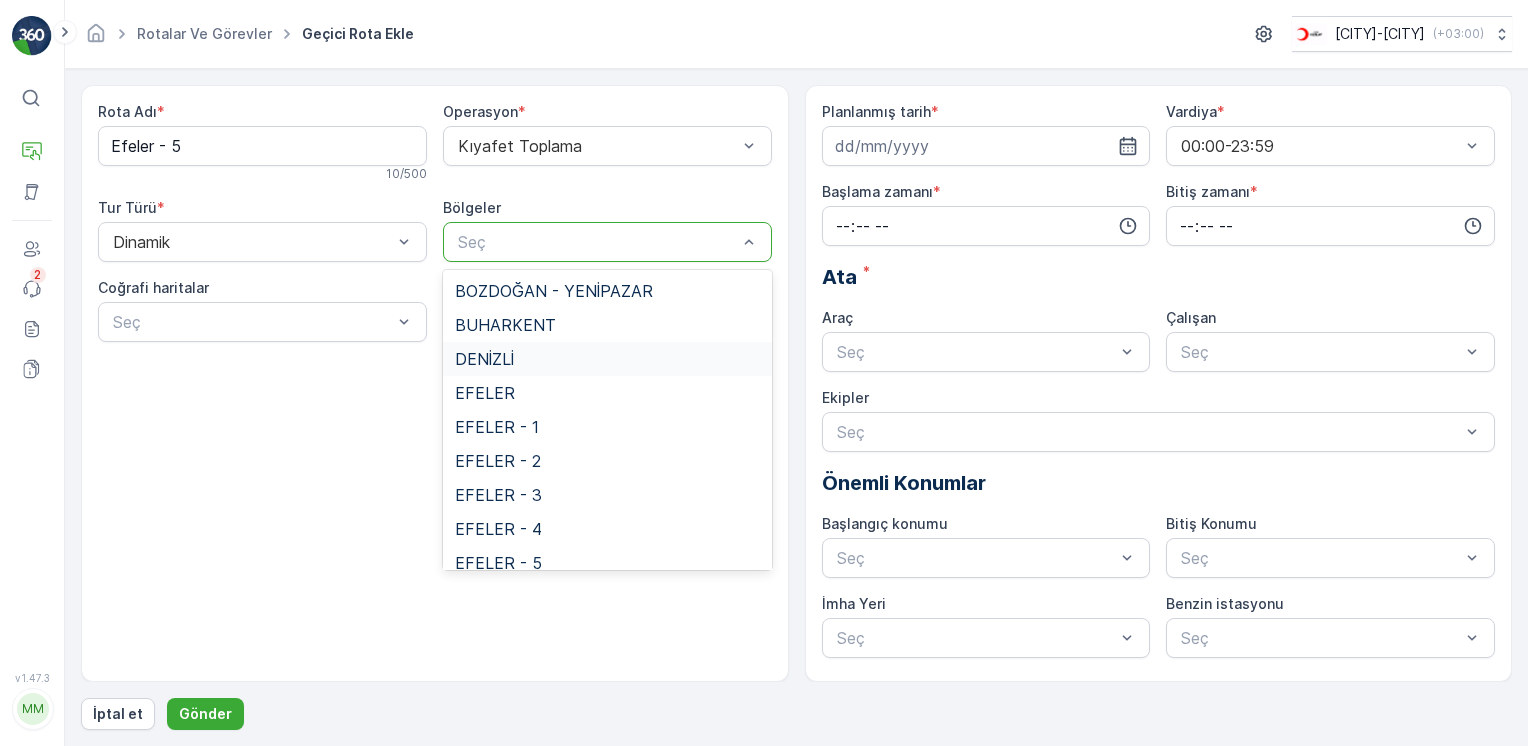 click on "DENİZLİ" at bounding box center [484, 359] 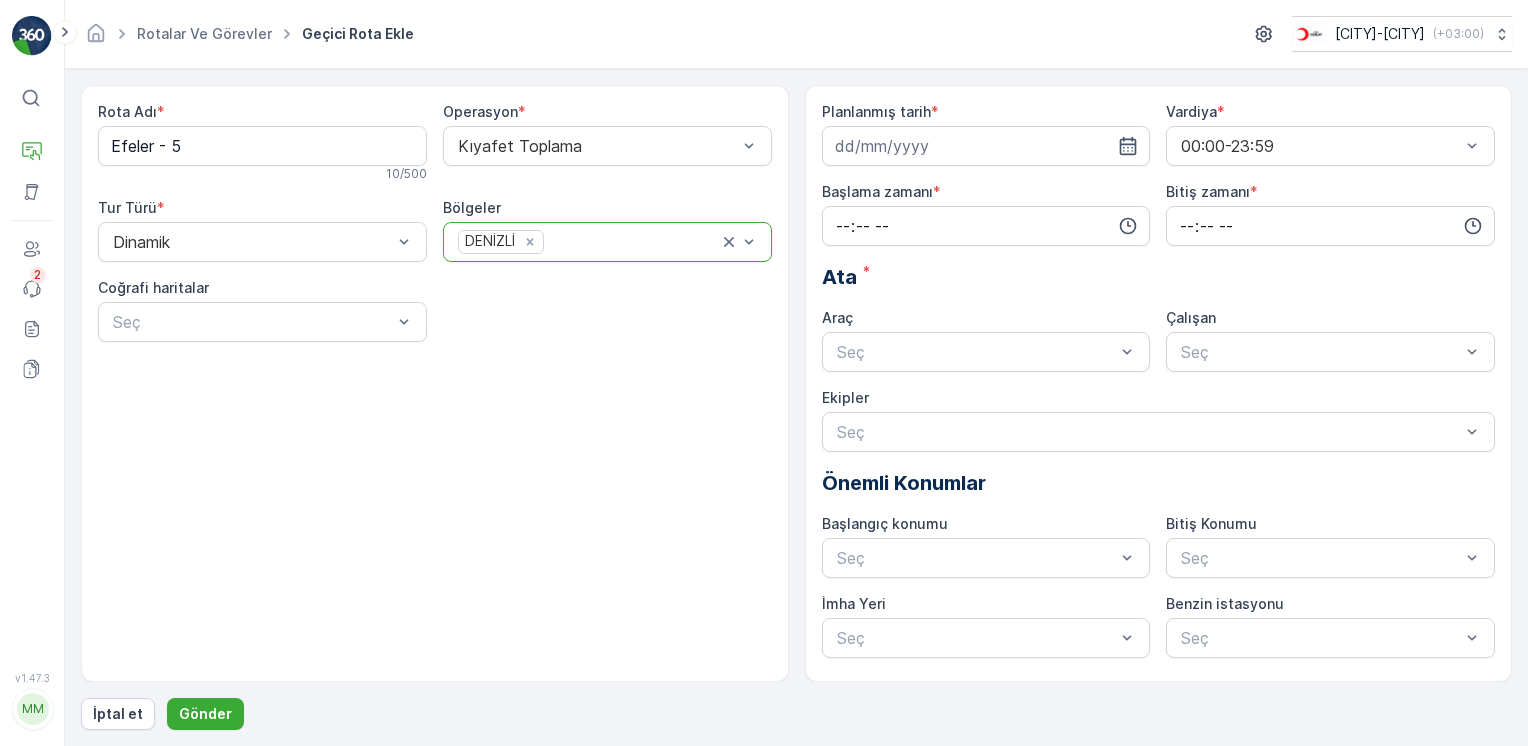 drag, startPoint x: 541, startPoint y: 246, endPoint x: 531, endPoint y: 248, distance: 10.198039 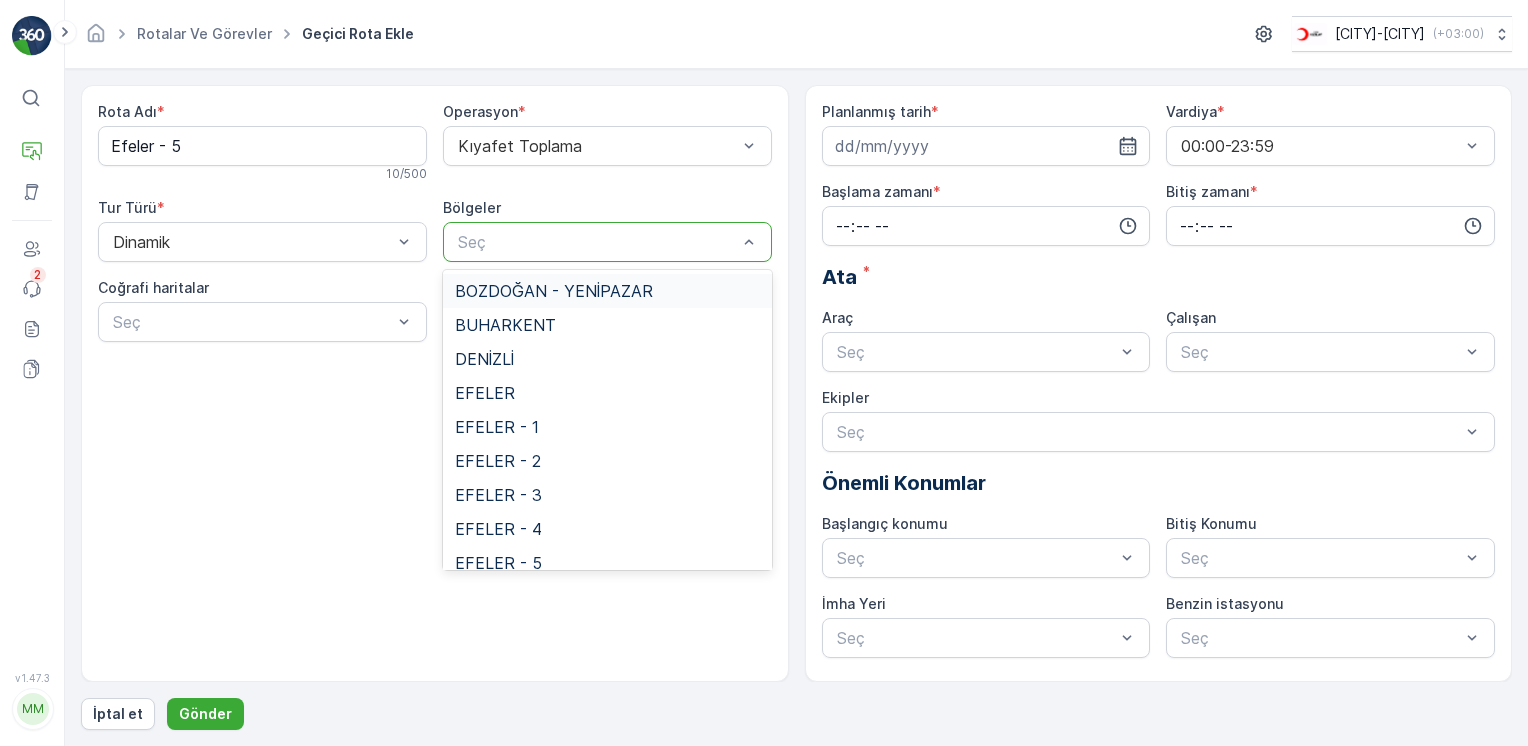 click at bounding box center (597, 242) 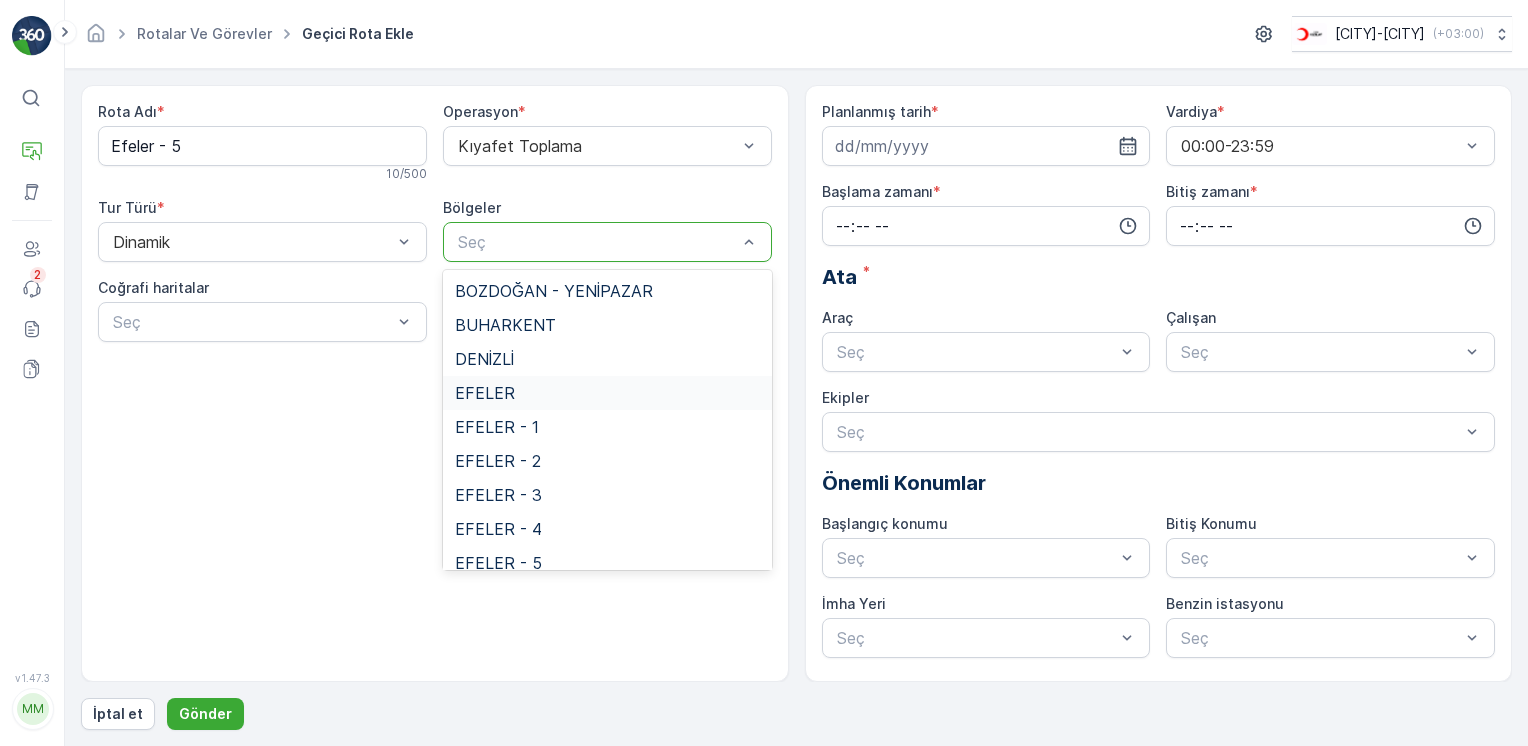 click on "EFELER" at bounding box center (607, 393) 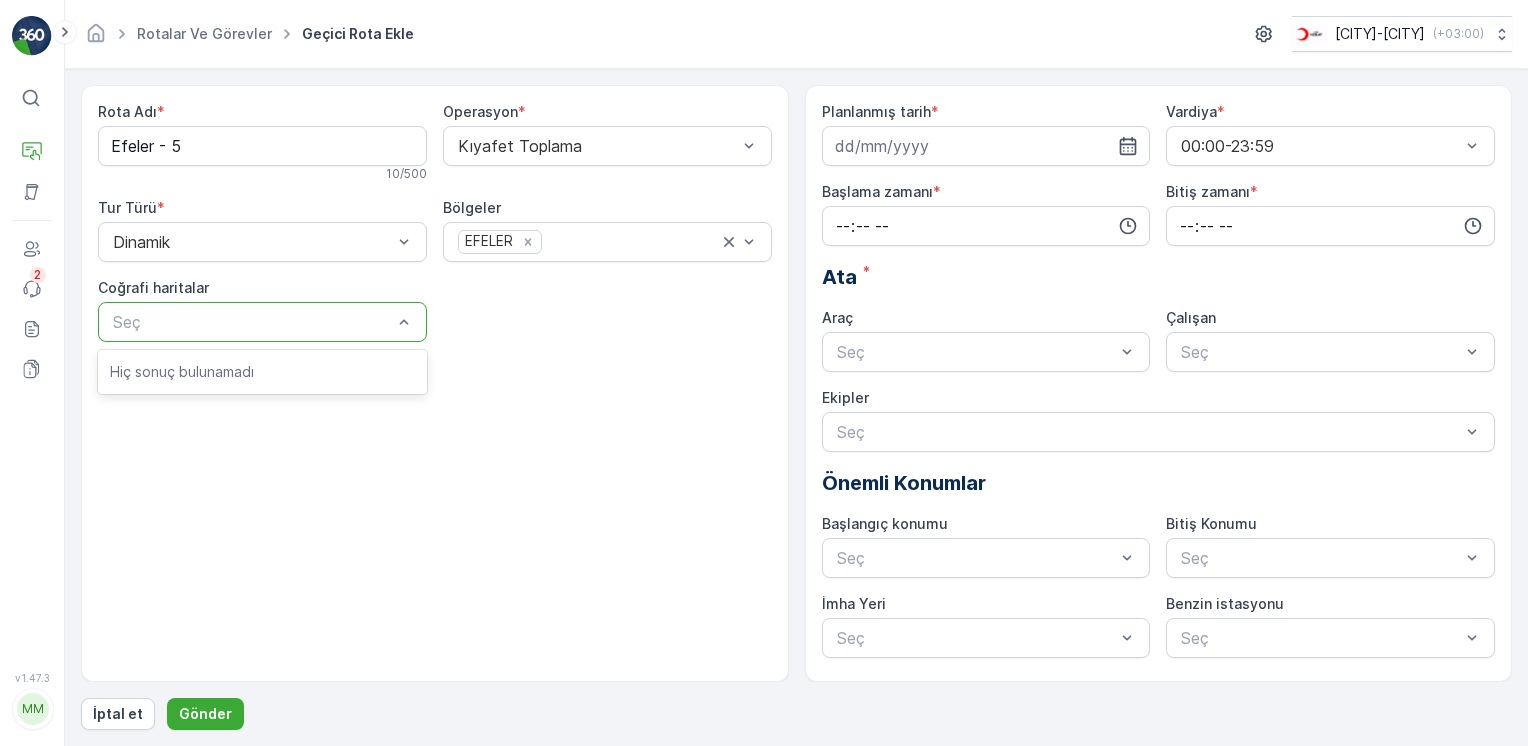 click on "Seç" at bounding box center [262, 322] 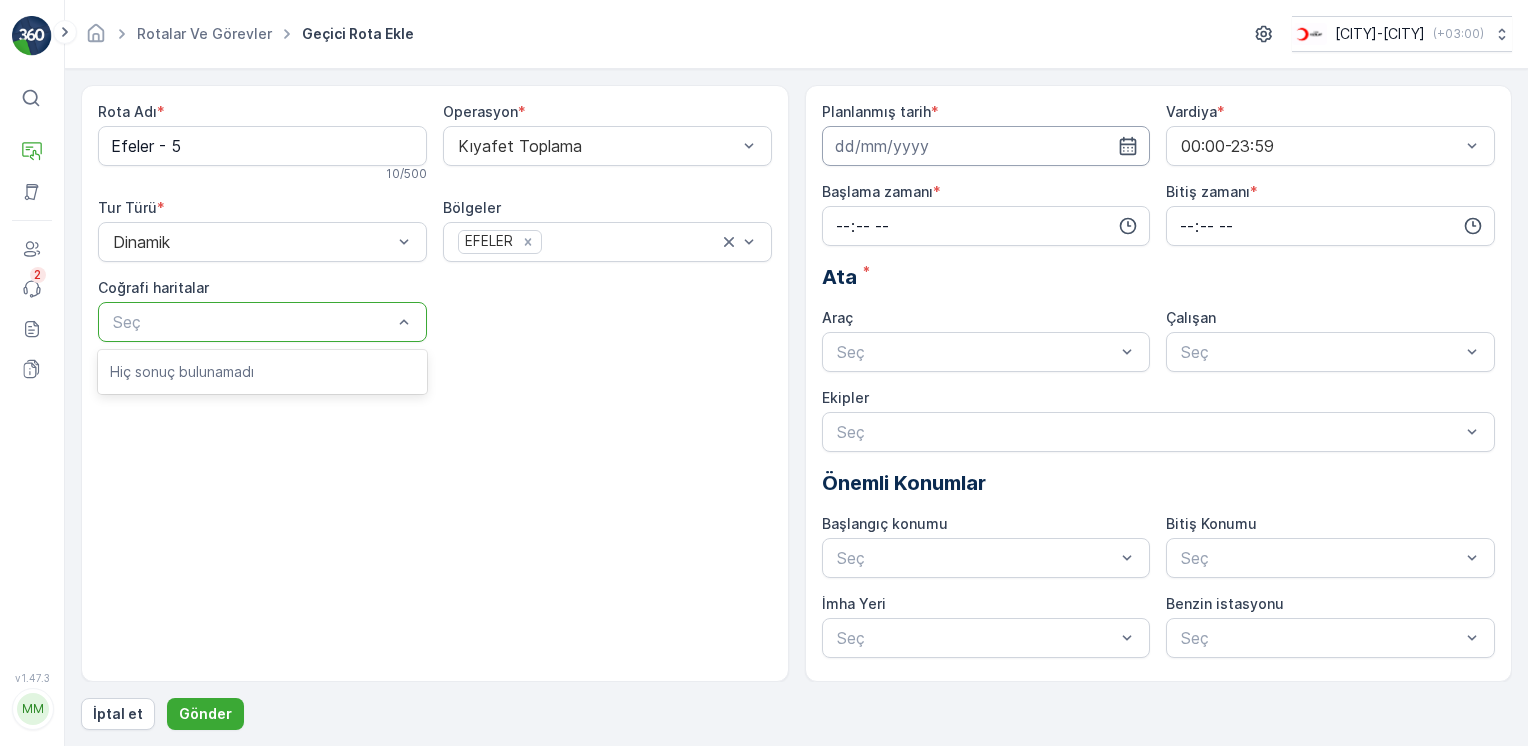 click at bounding box center [986, 146] 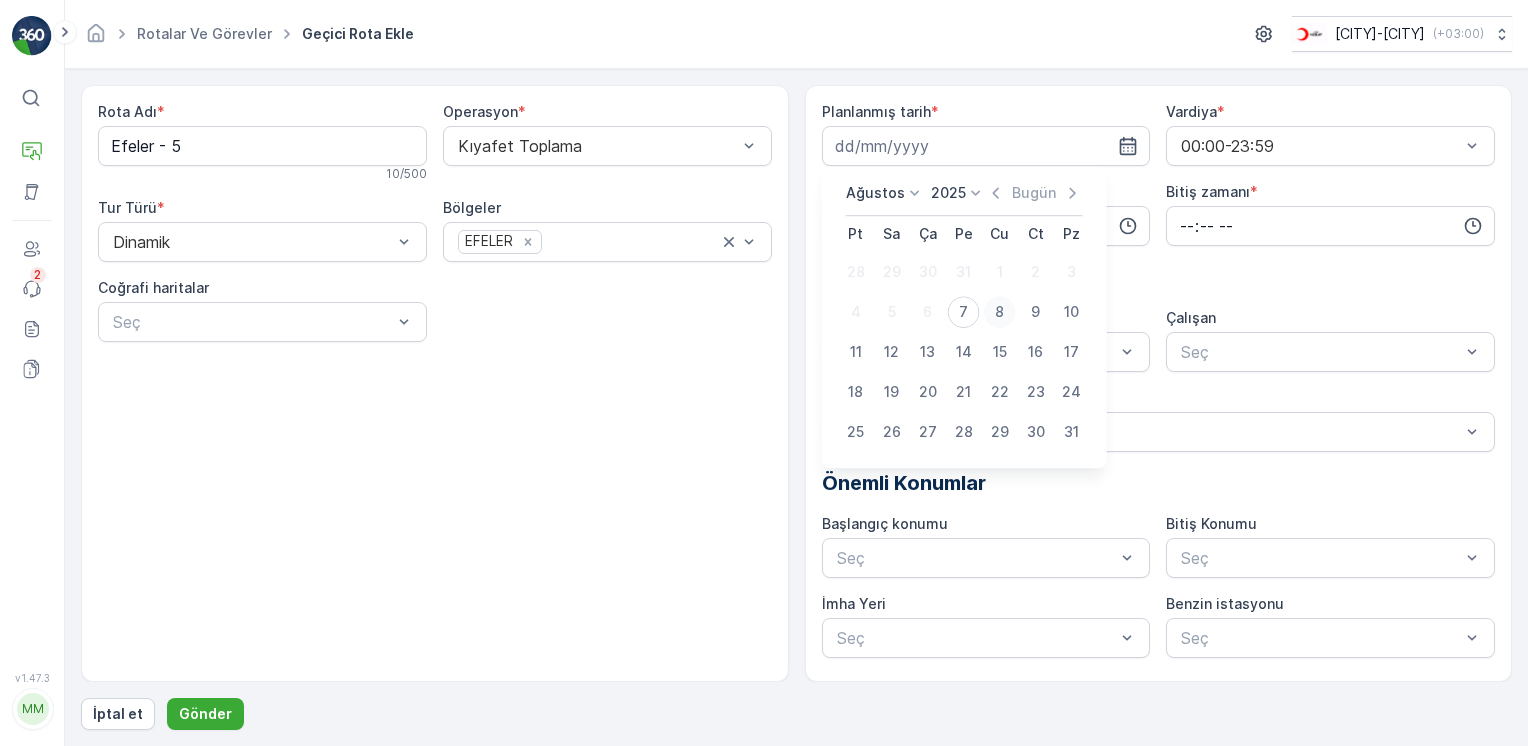 click on "8" at bounding box center [1000, 312] 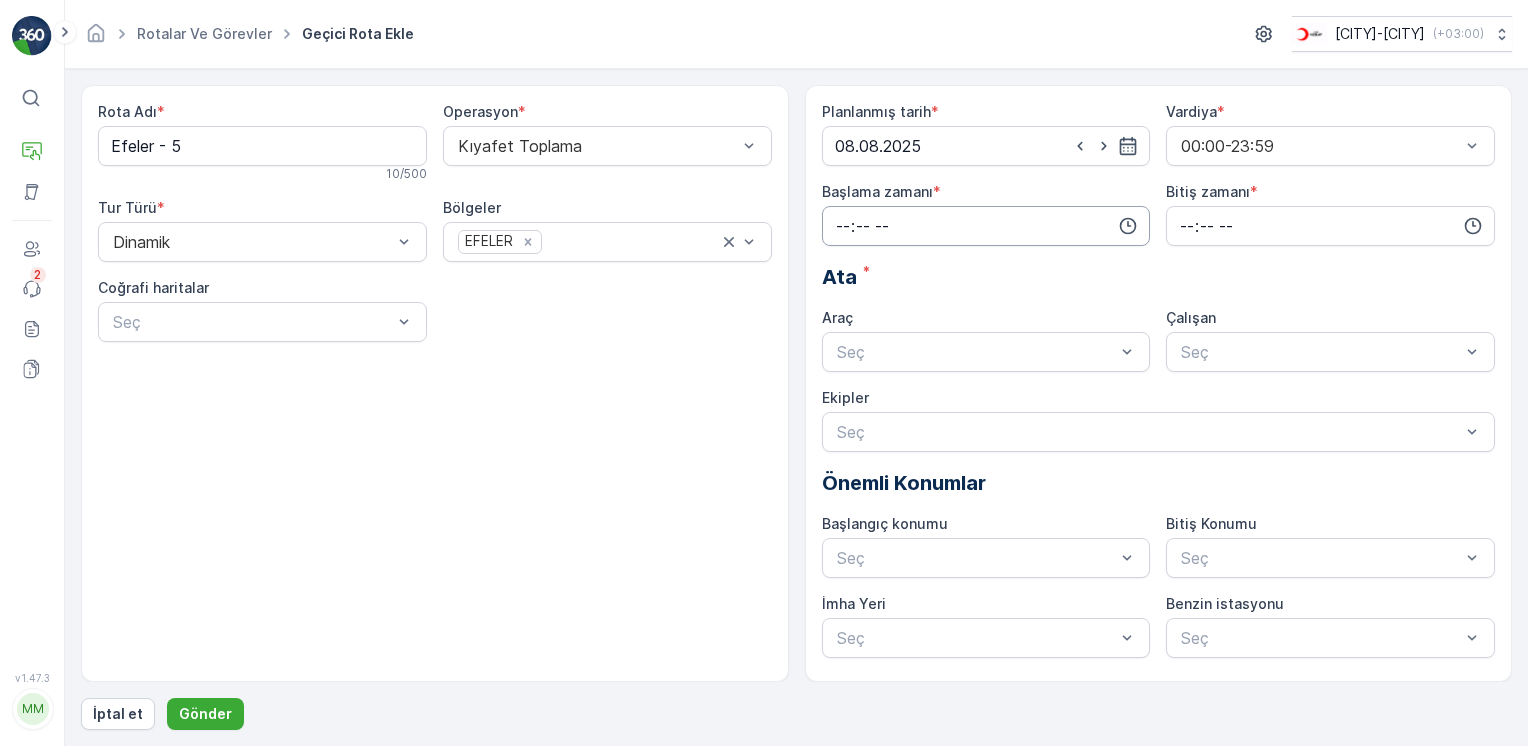 click at bounding box center [986, 226] 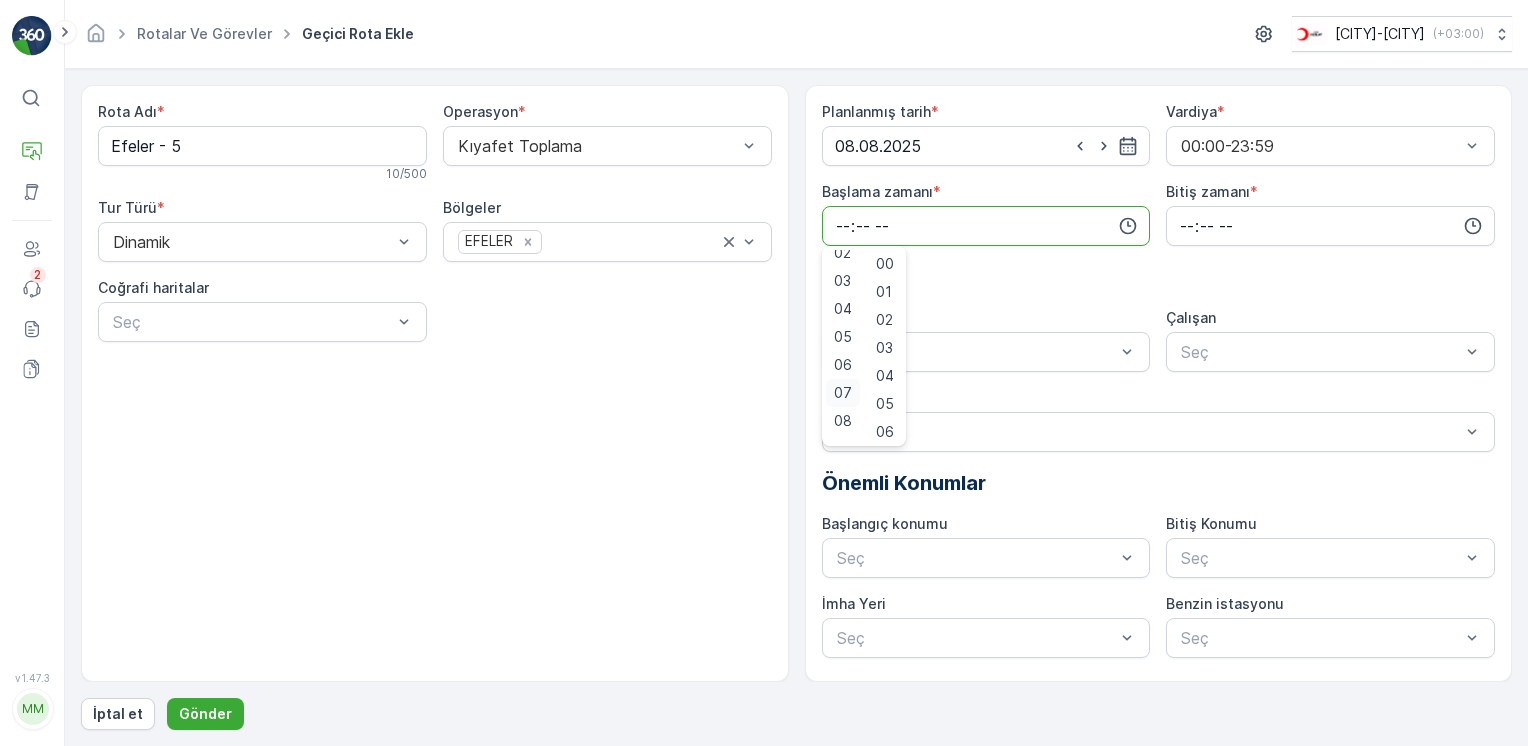 scroll, scrollTop: 100, scrollLeft: 0, axis: vertical 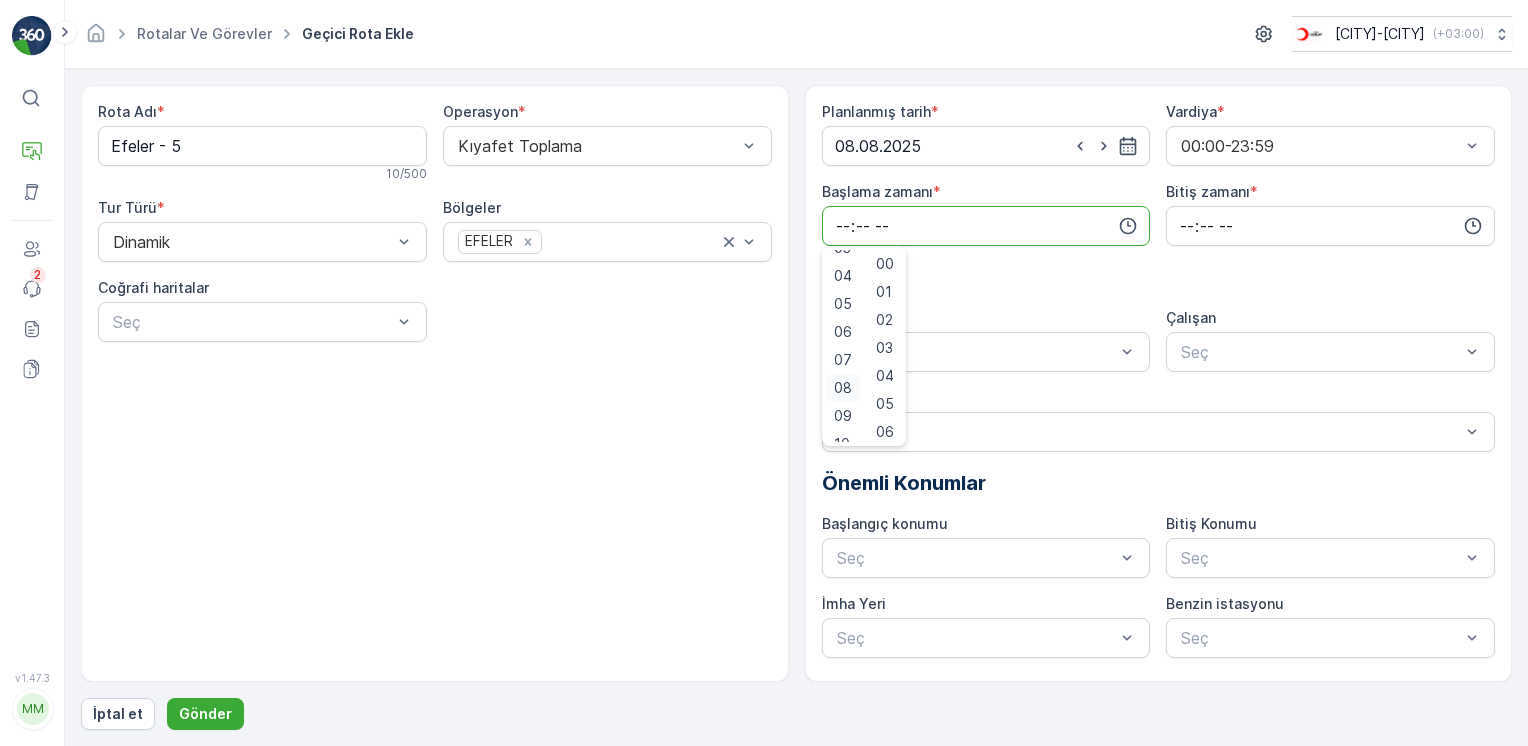click on "08" at bounding box center (843, 388) 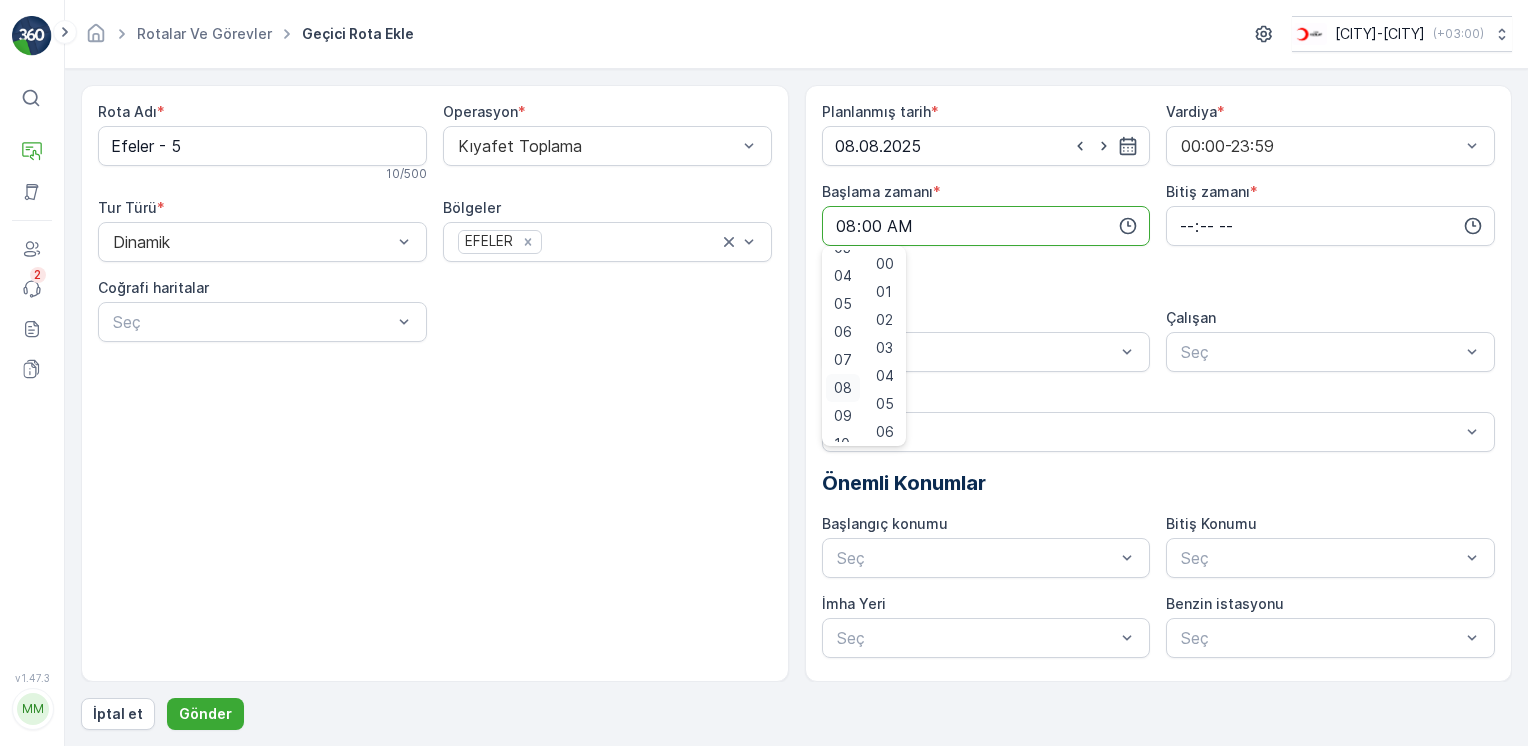 type on "08:00" 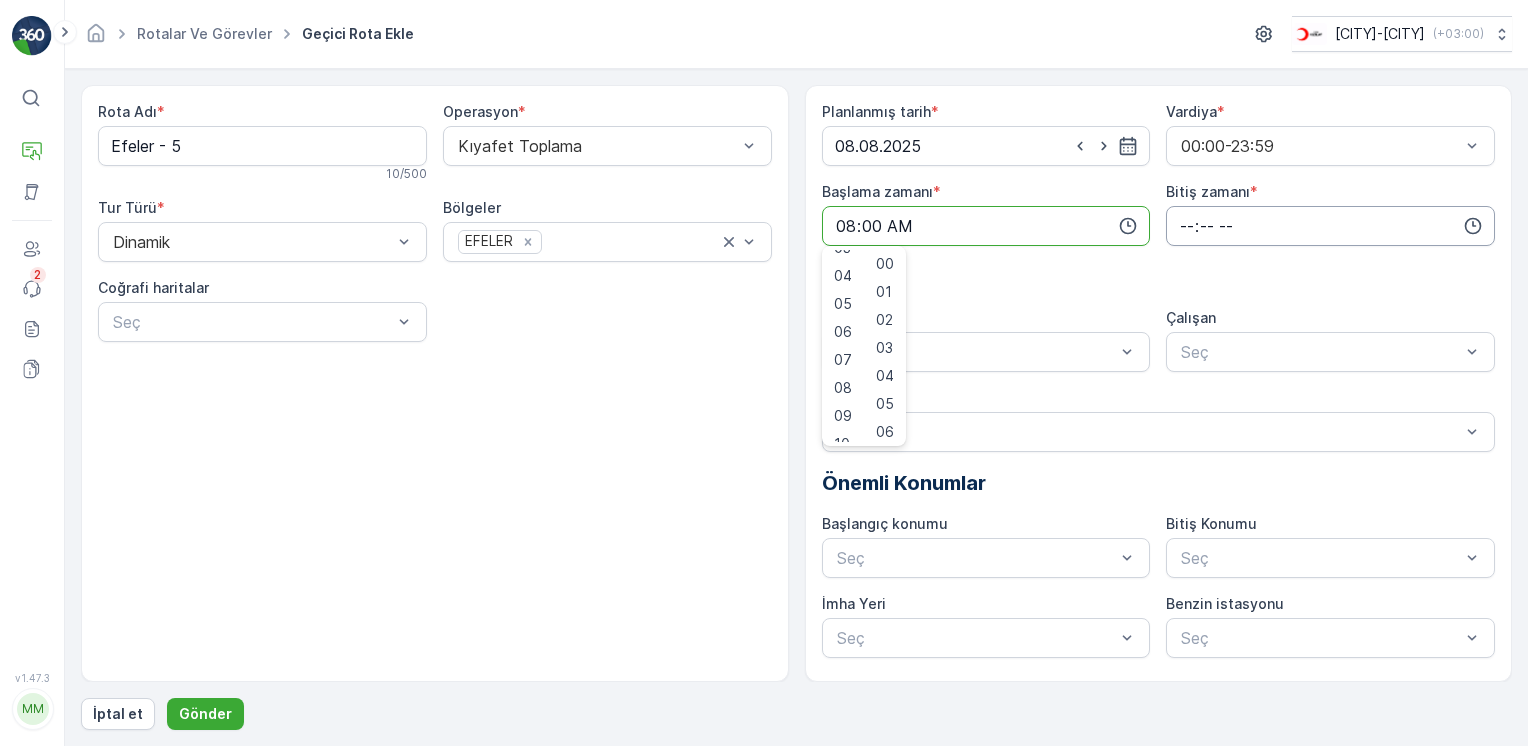click at bounding box center (1330, 226) 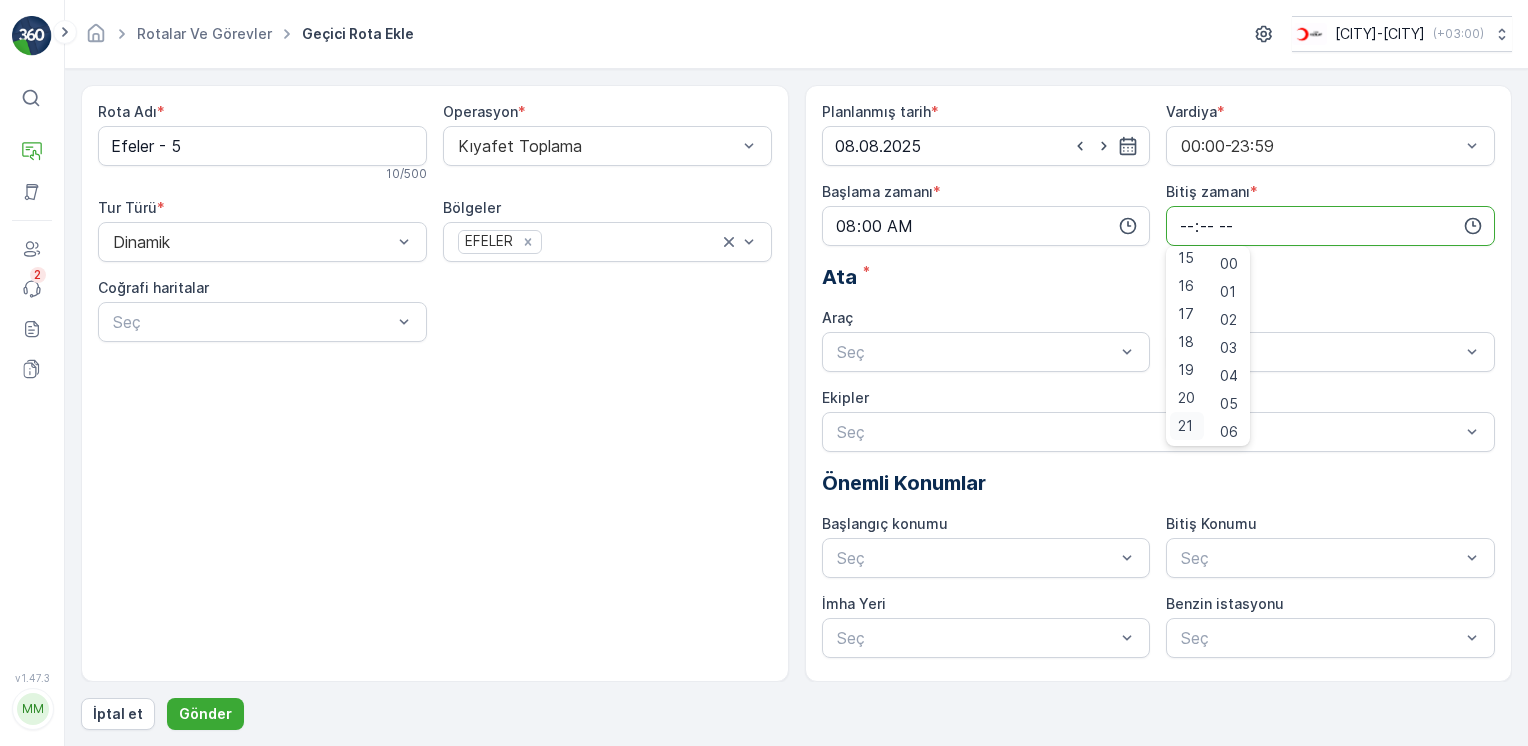 scroll, scrollTop: 452, scrollLeft: 0, axis: vertical 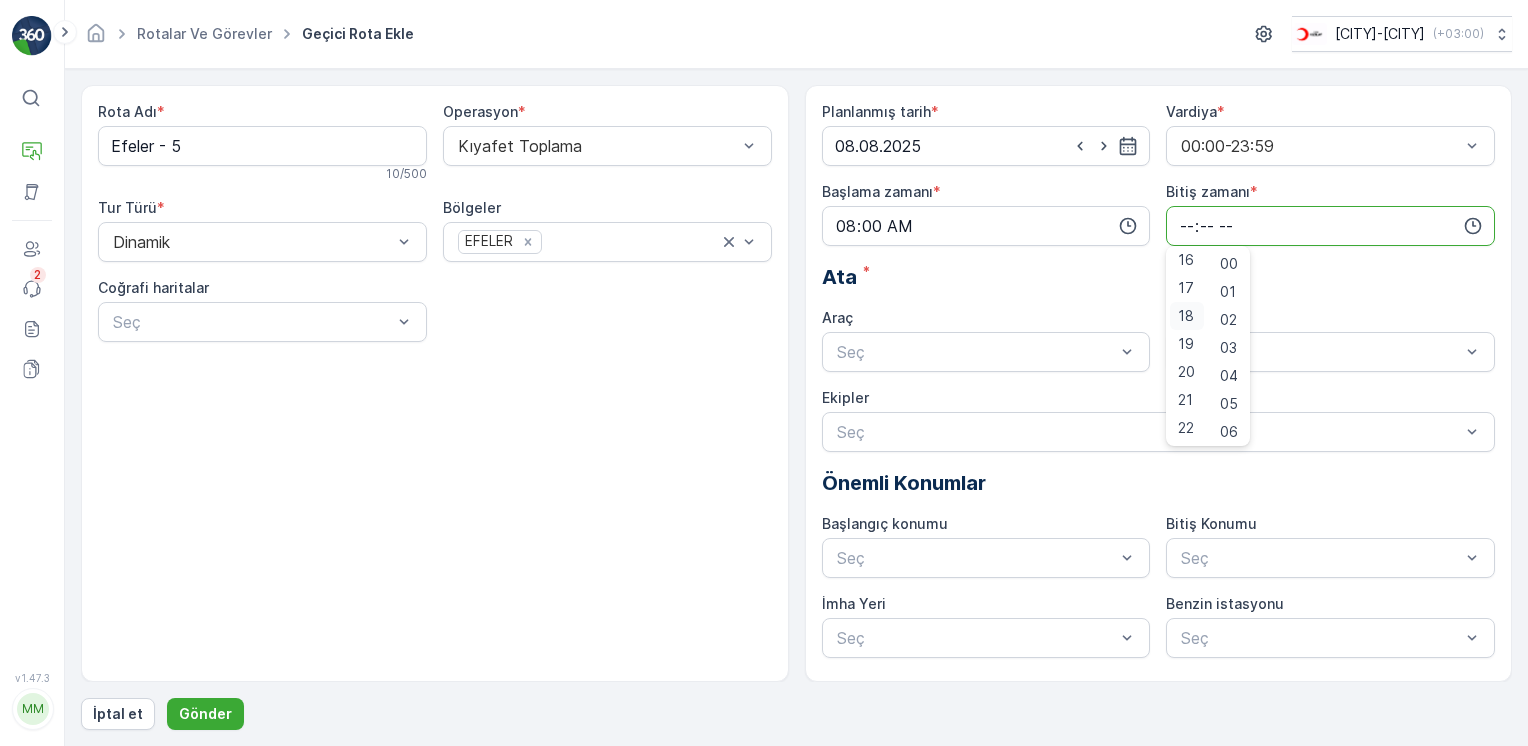 click on "18" at bounding box center (1186, 316) 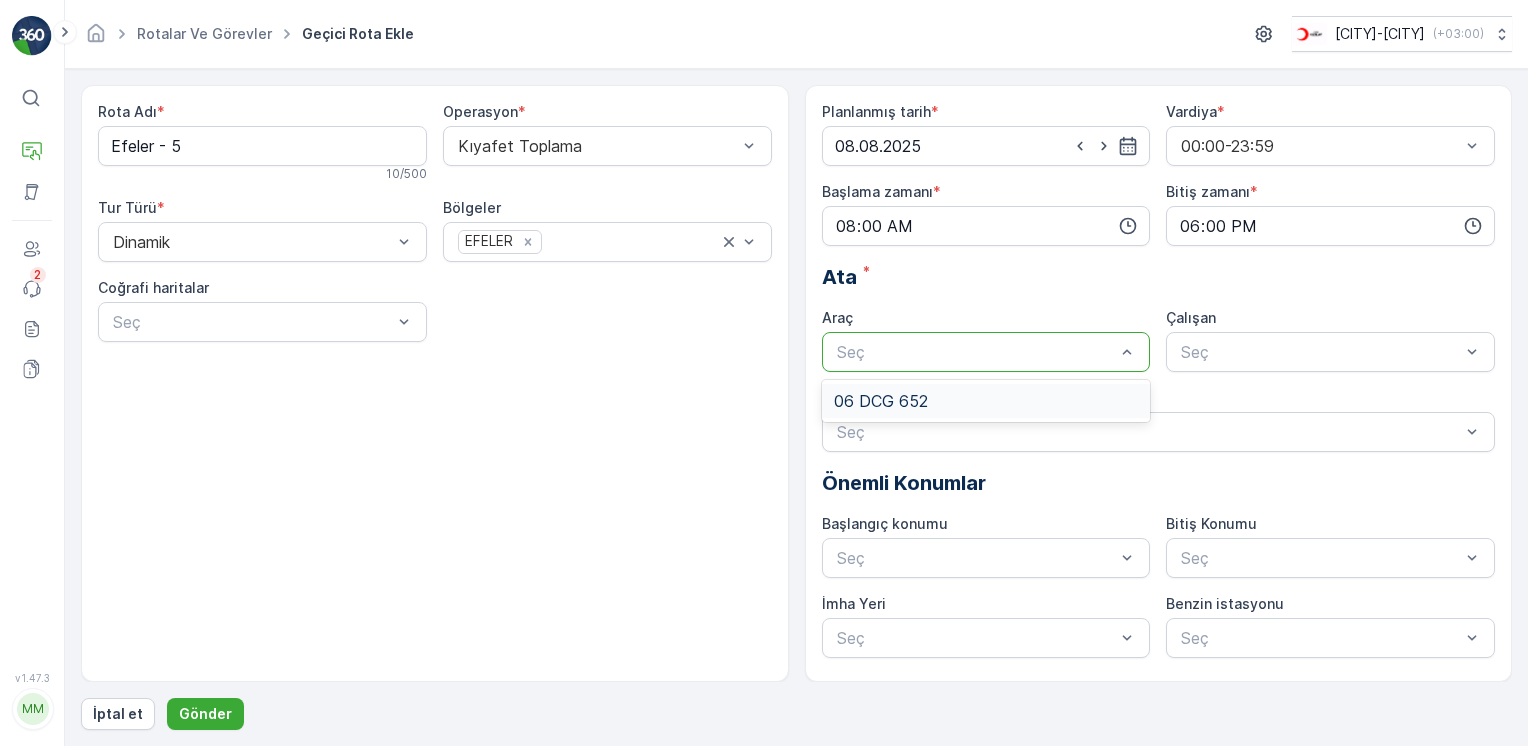 click at bounding box center [976, 352] 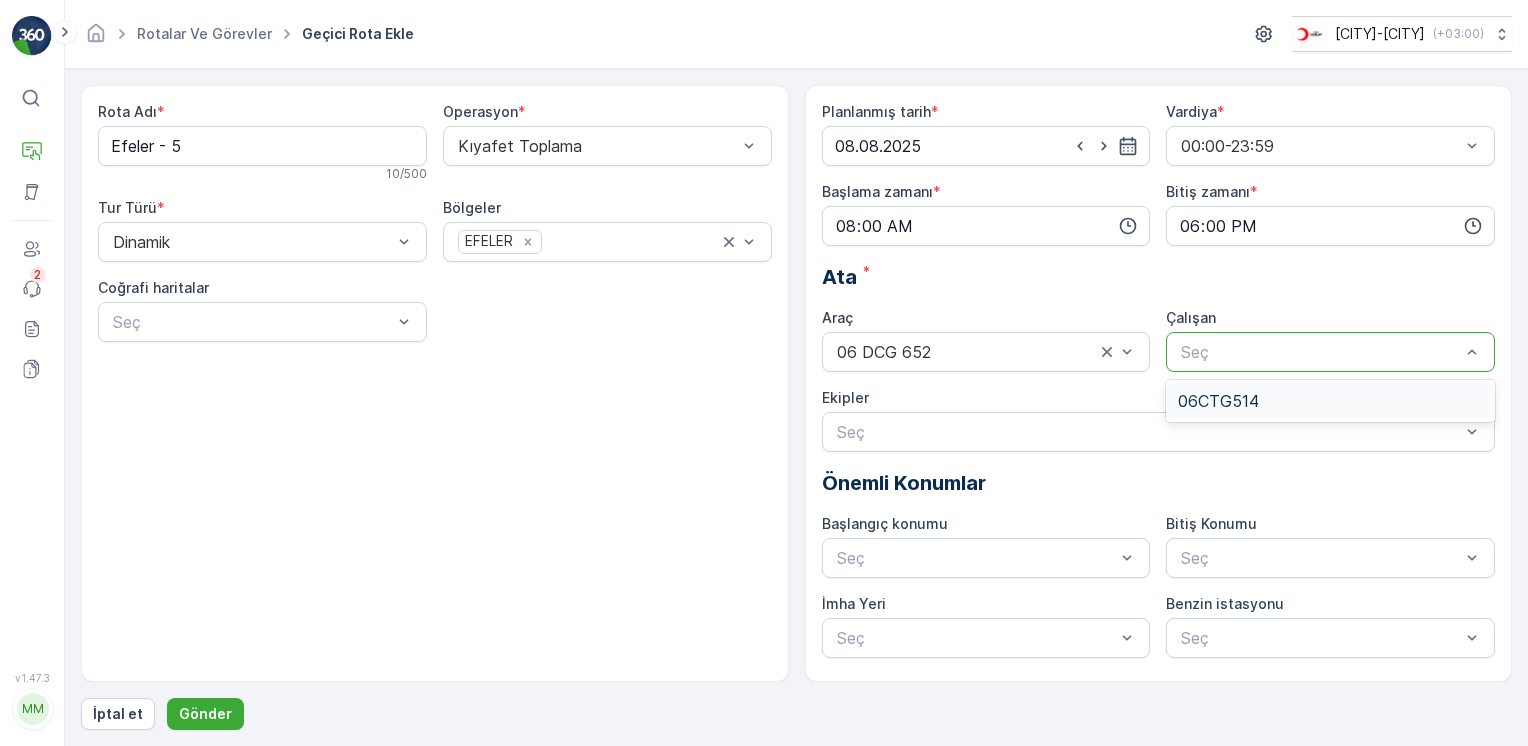 click at bounding box center (1320, 352) 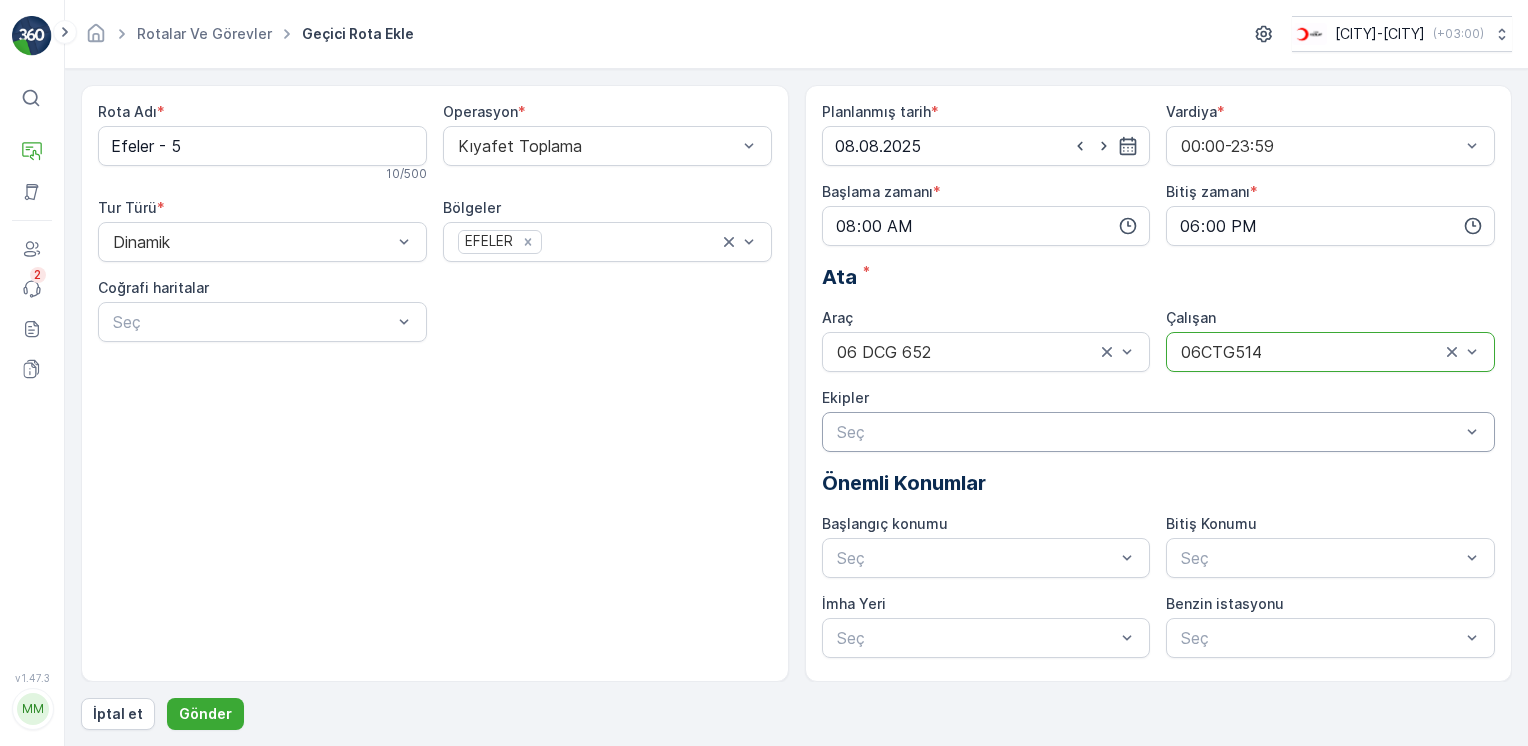 click at bounding box center [1149, 432] 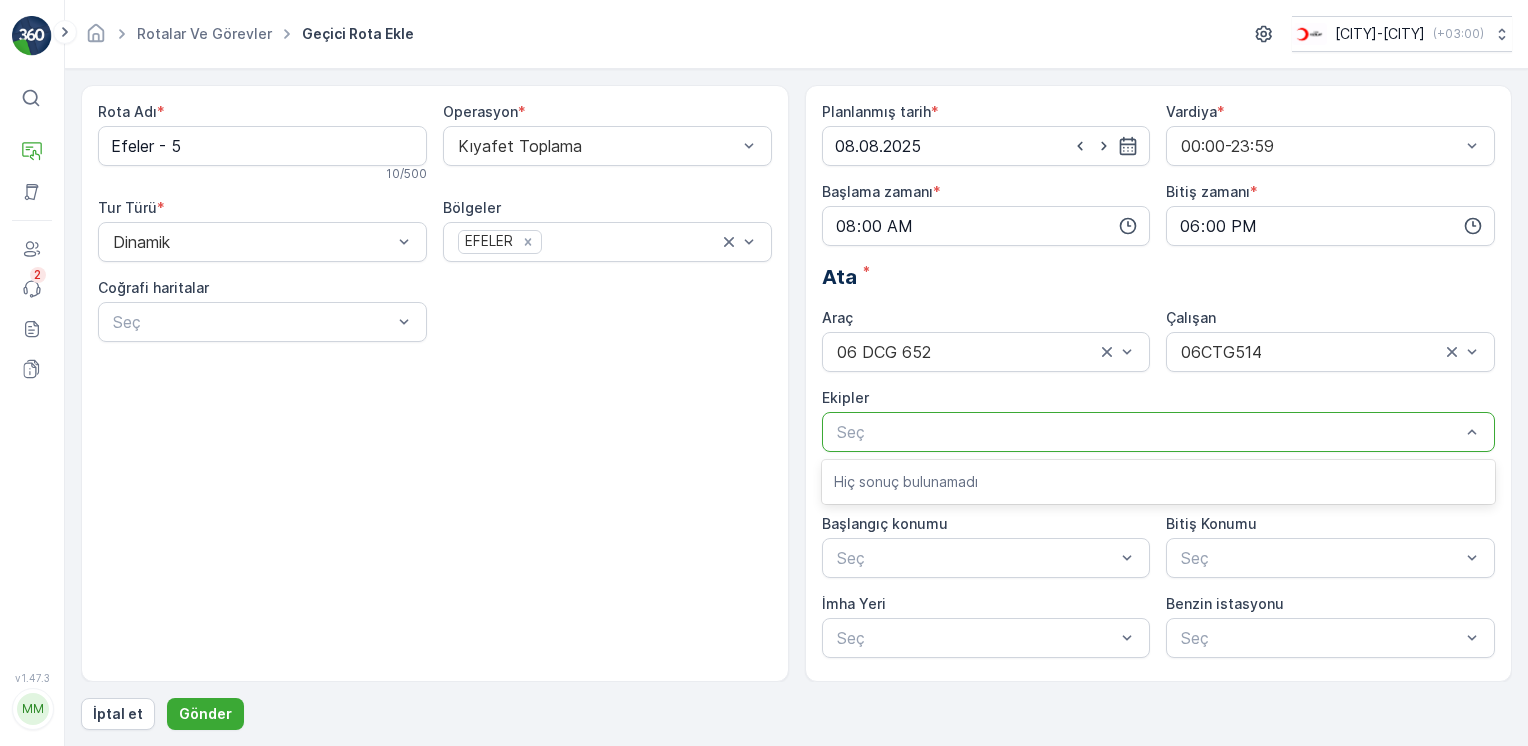 click on "Hiç sonuç bulunamadı" at bounding box center (1159, 482) 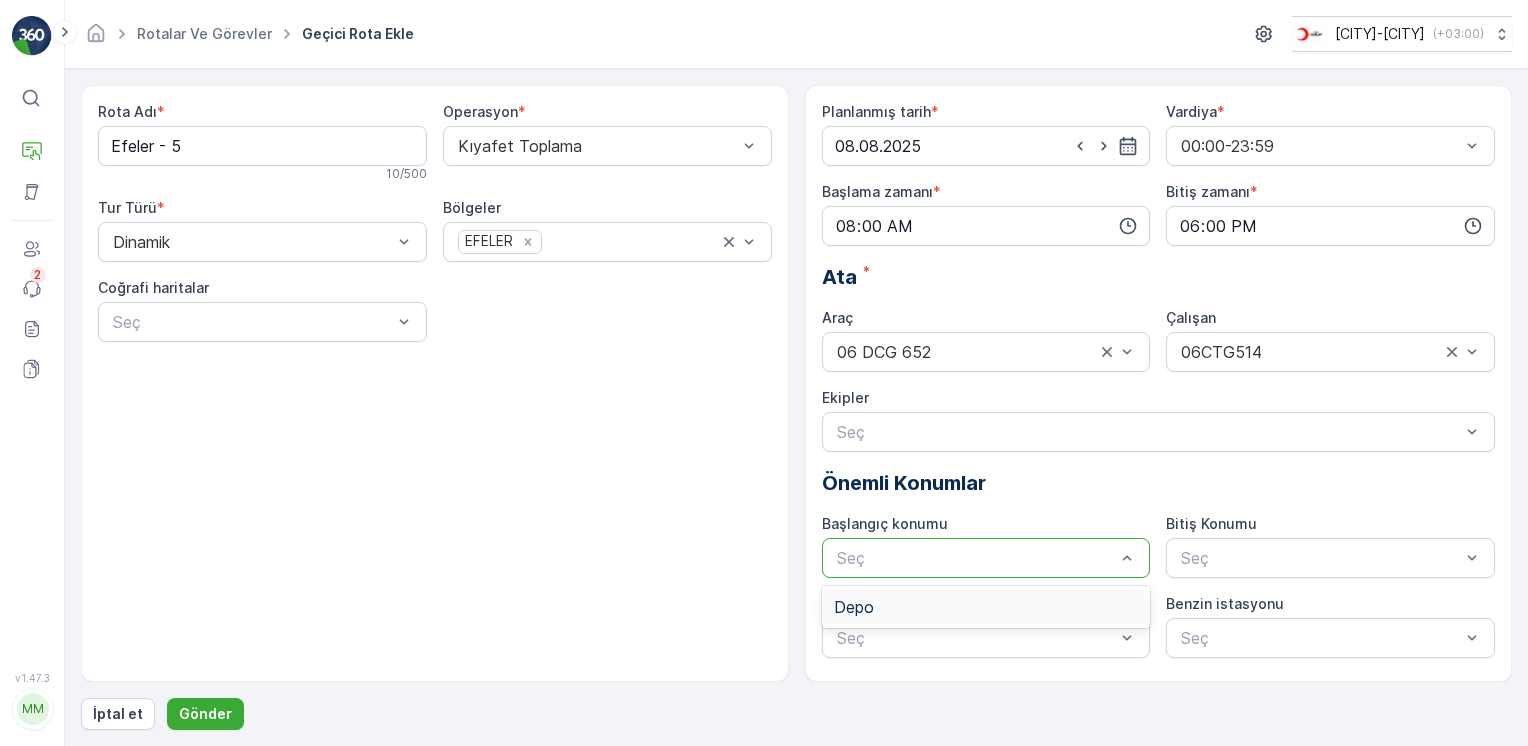 click on "Seç" at bounding box center [986, 558] 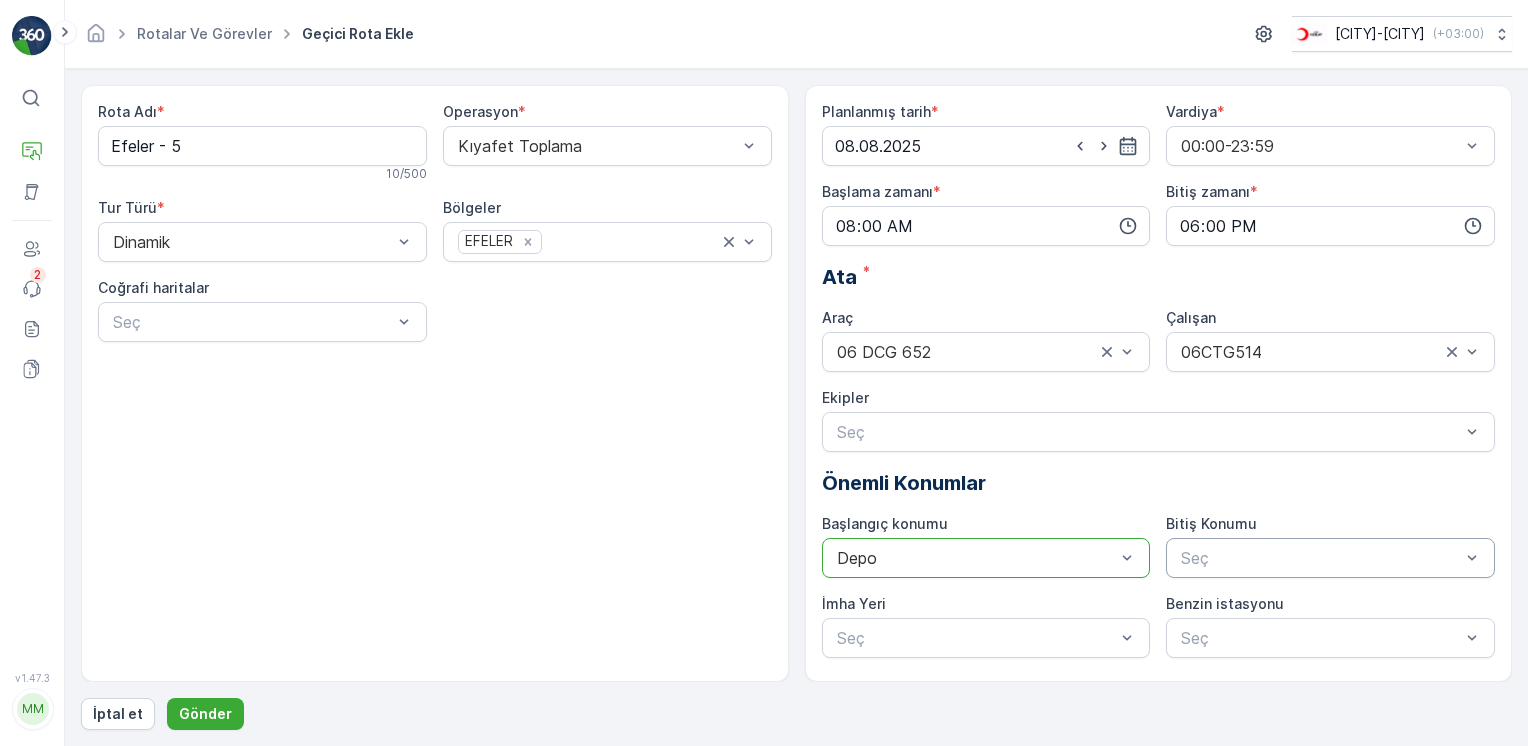 drag, startPoint x: 1274, startPoint y: 520, endPoint x: 1212, endPoint y: 568, distance: 78.40918 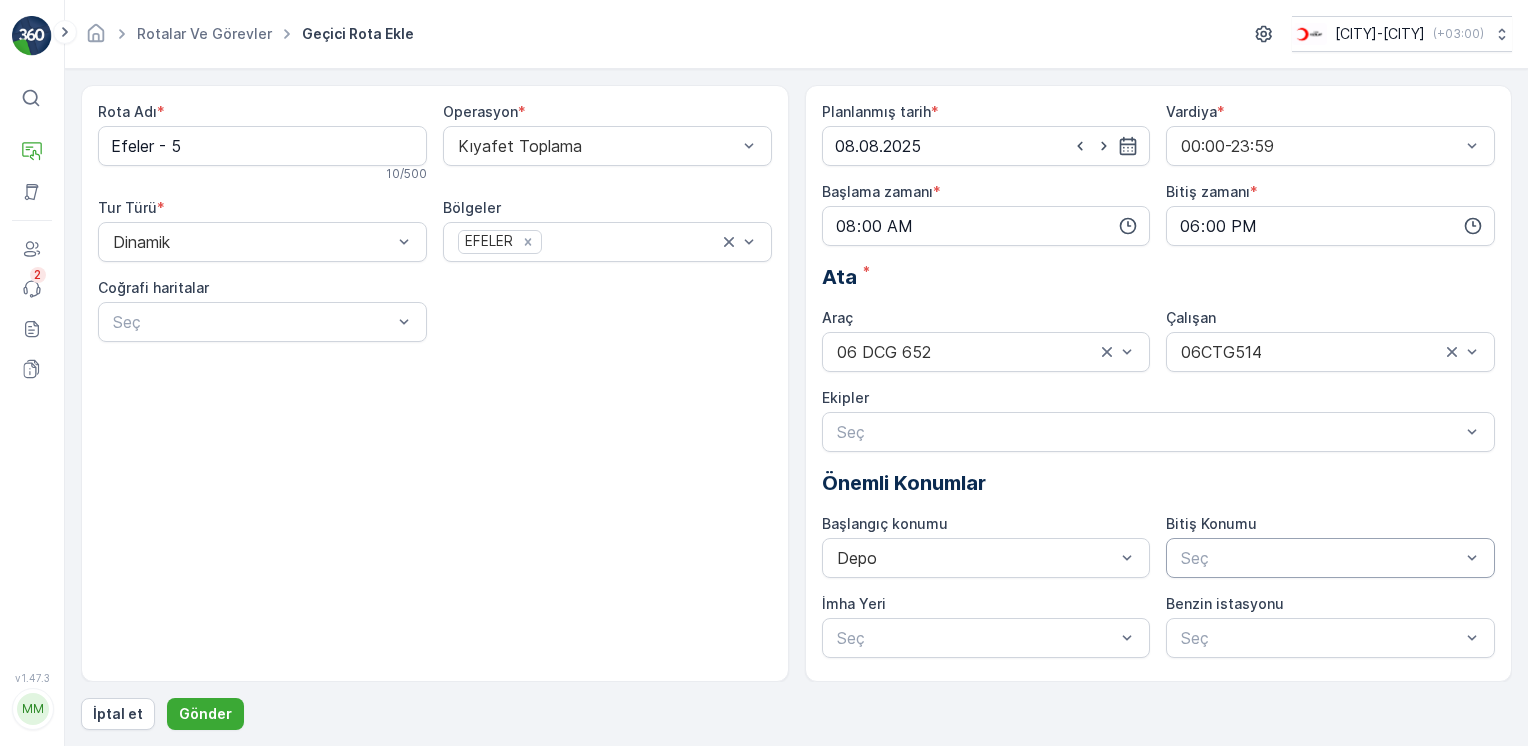 click on "Seç" at bounding box center [1330, 558] 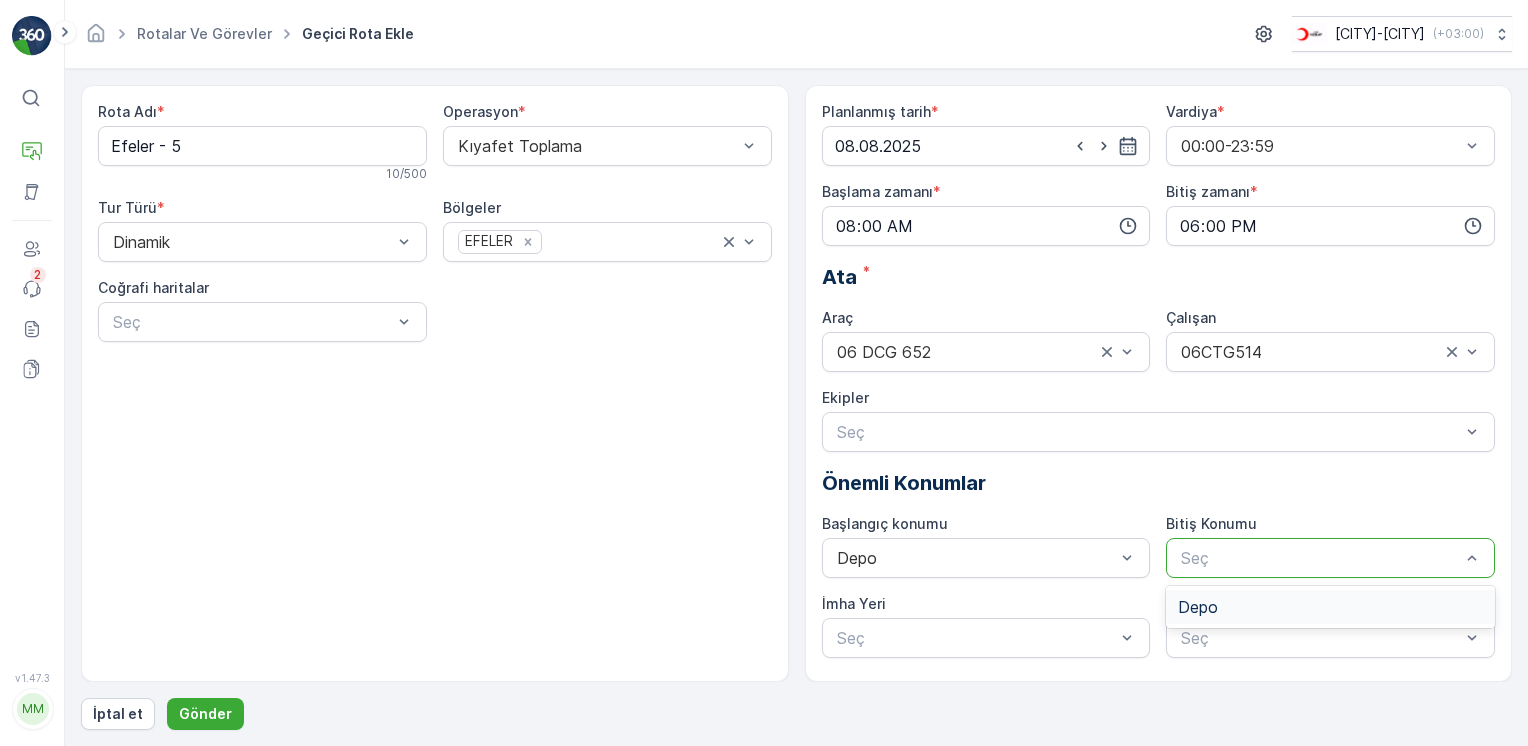 click on "Depo" at bounding box center (1330, 607) 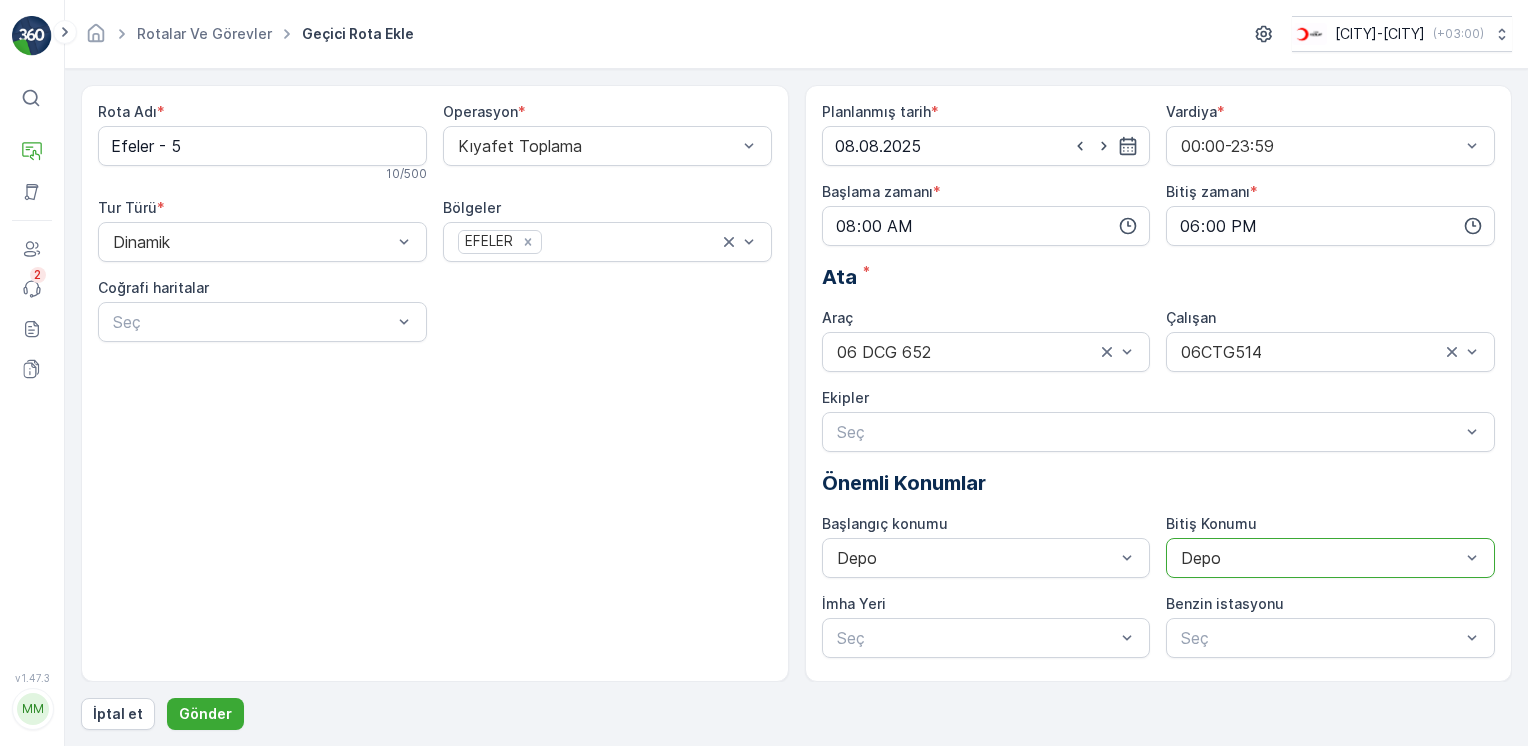 click on "Rota Adı * Efeler - 5 10  /  500 Operasyon * Kıyafet Toplama Tur Türü * Dinamik Bölgeler EFELER Coğrafi haritalar Seç" at bounding box center (435, 383) 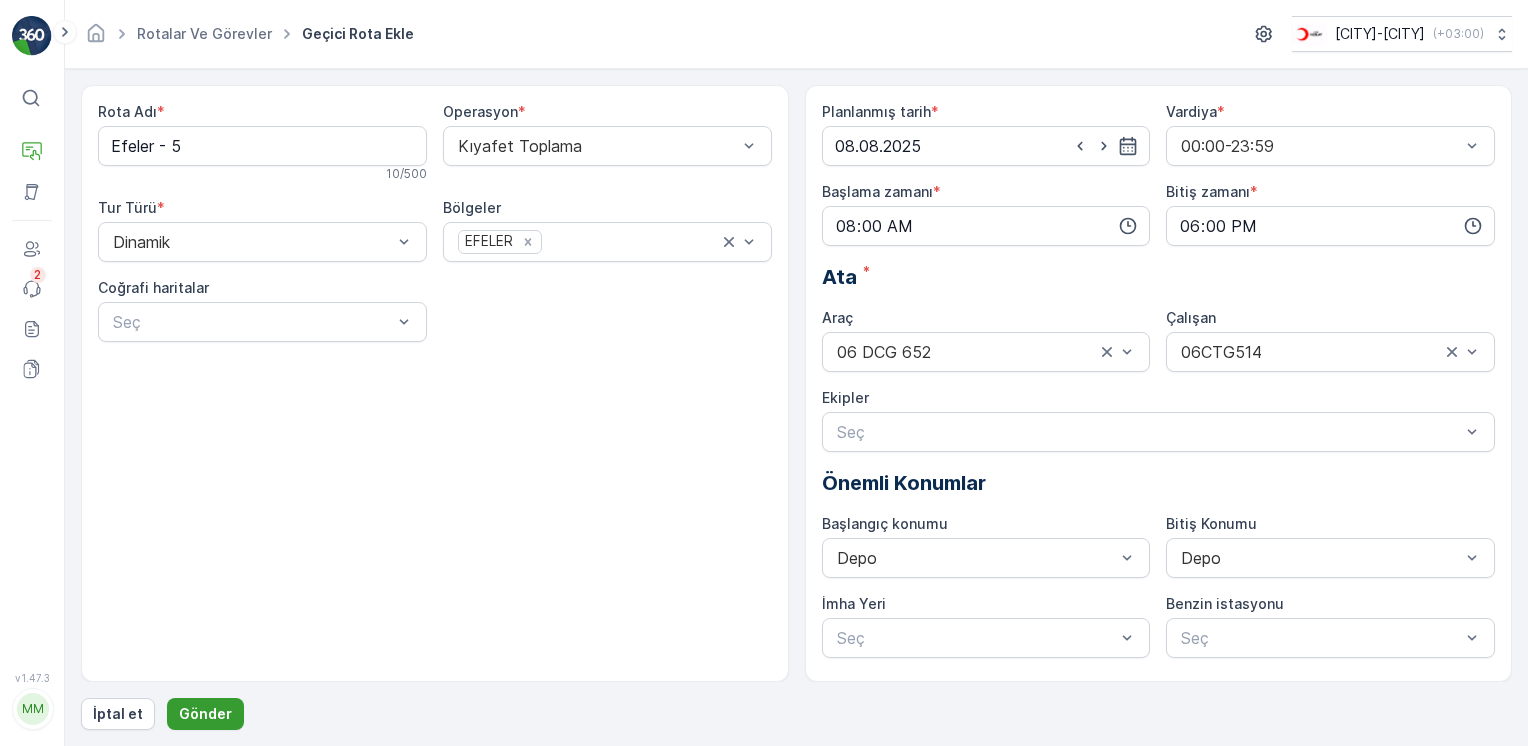 click on "Gönder" at bounding box center (205, 714) 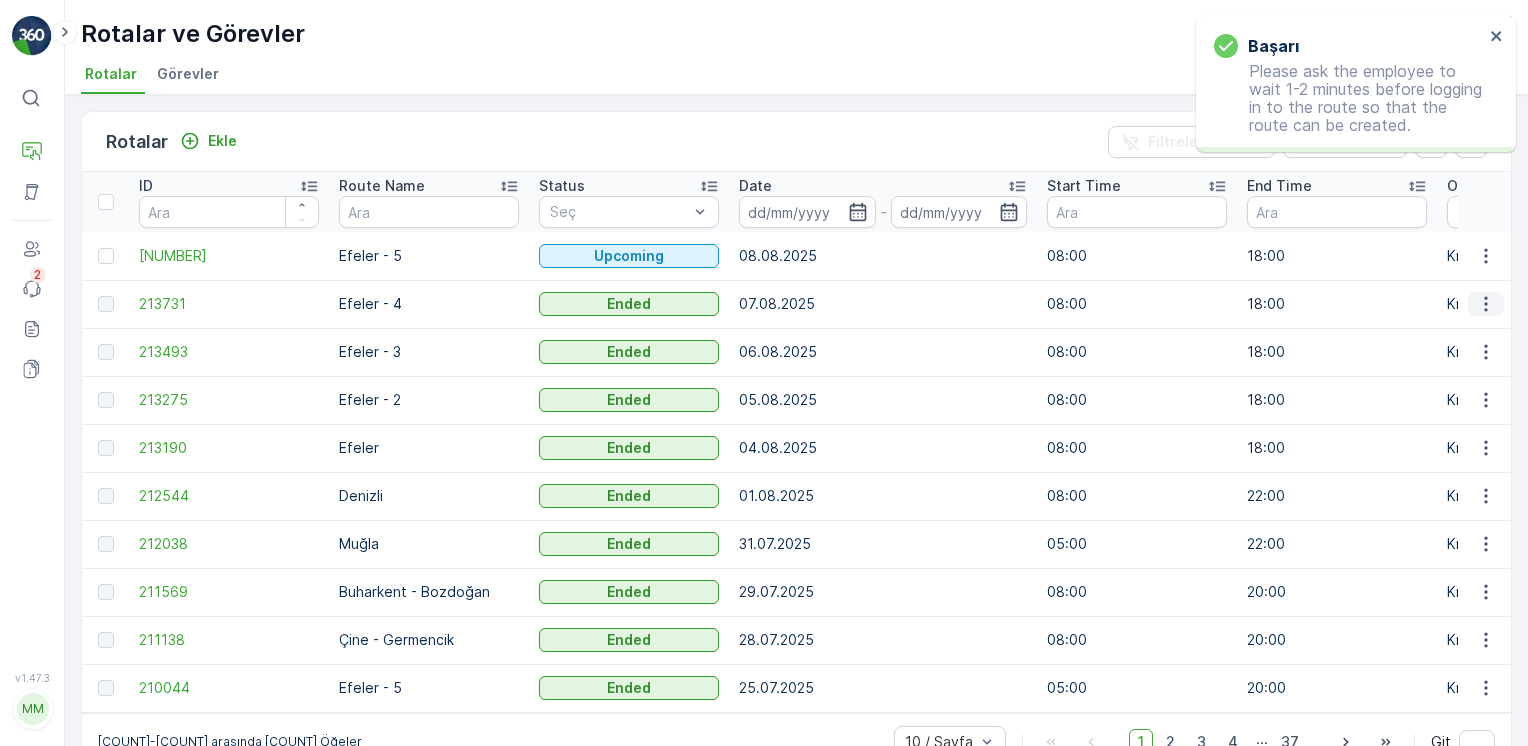 click at bounding box center (1486, 304) 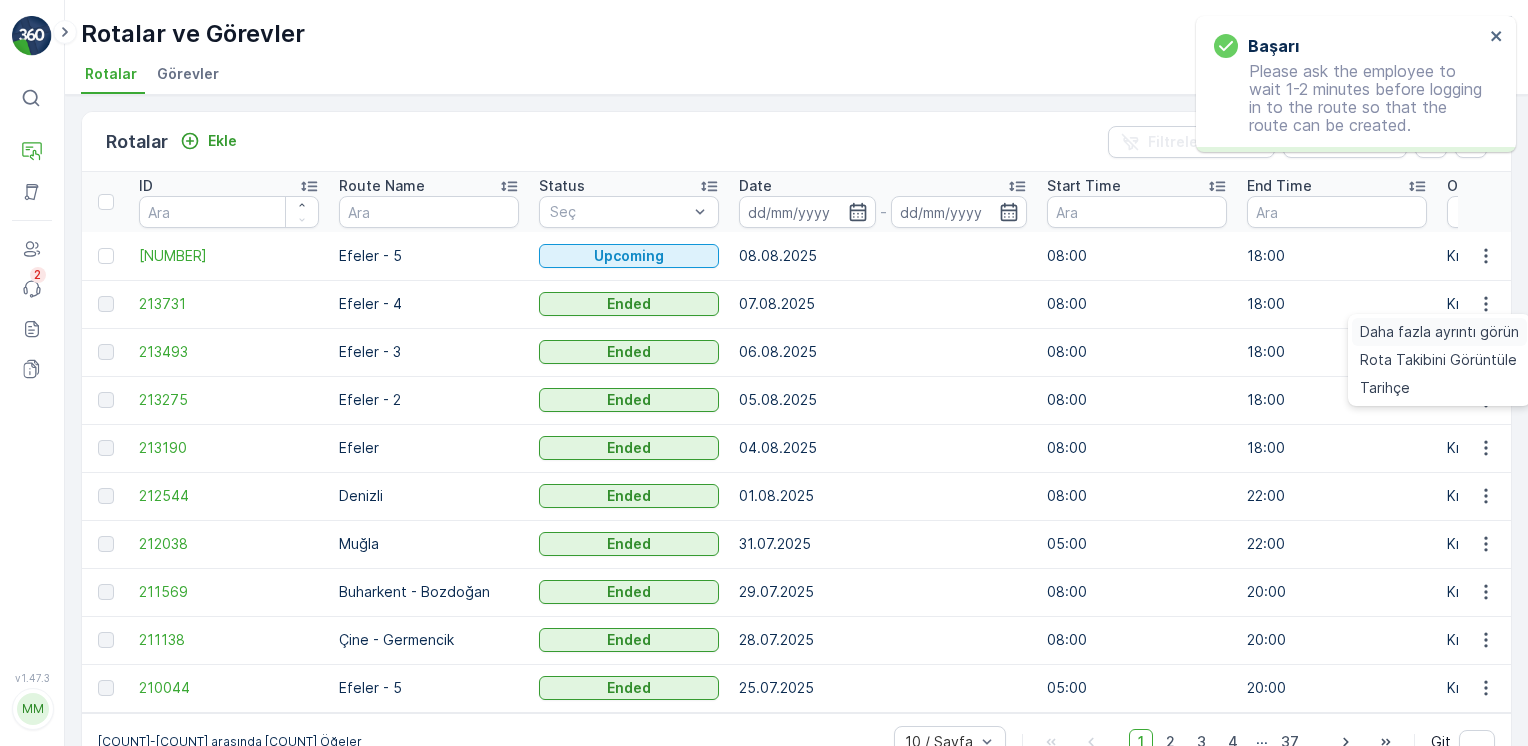 click on "Daha fazla ayrıntı görün" at bounding box center (1439, 332) 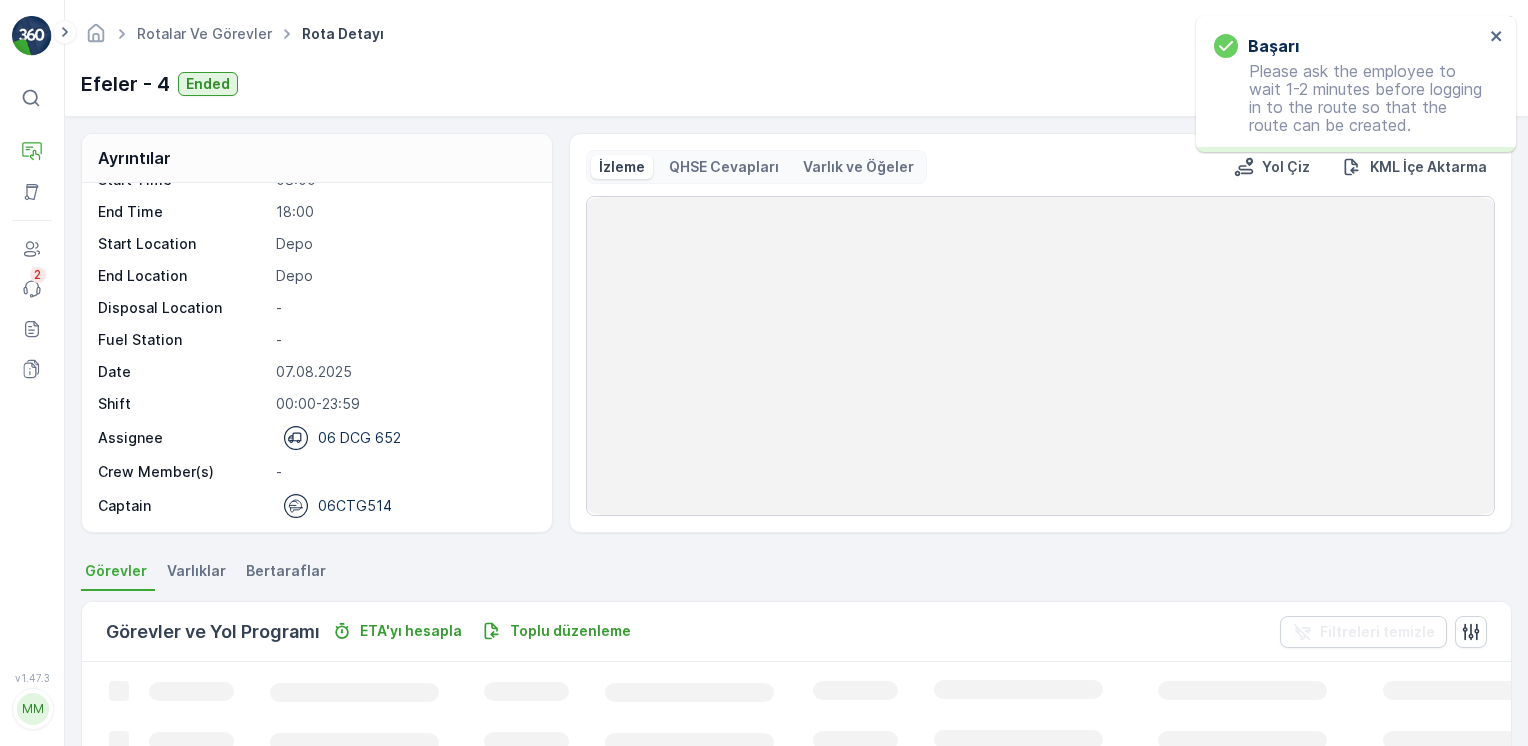 scroll, scrollTop: 62, scrollLeft: 0, axis: vertical 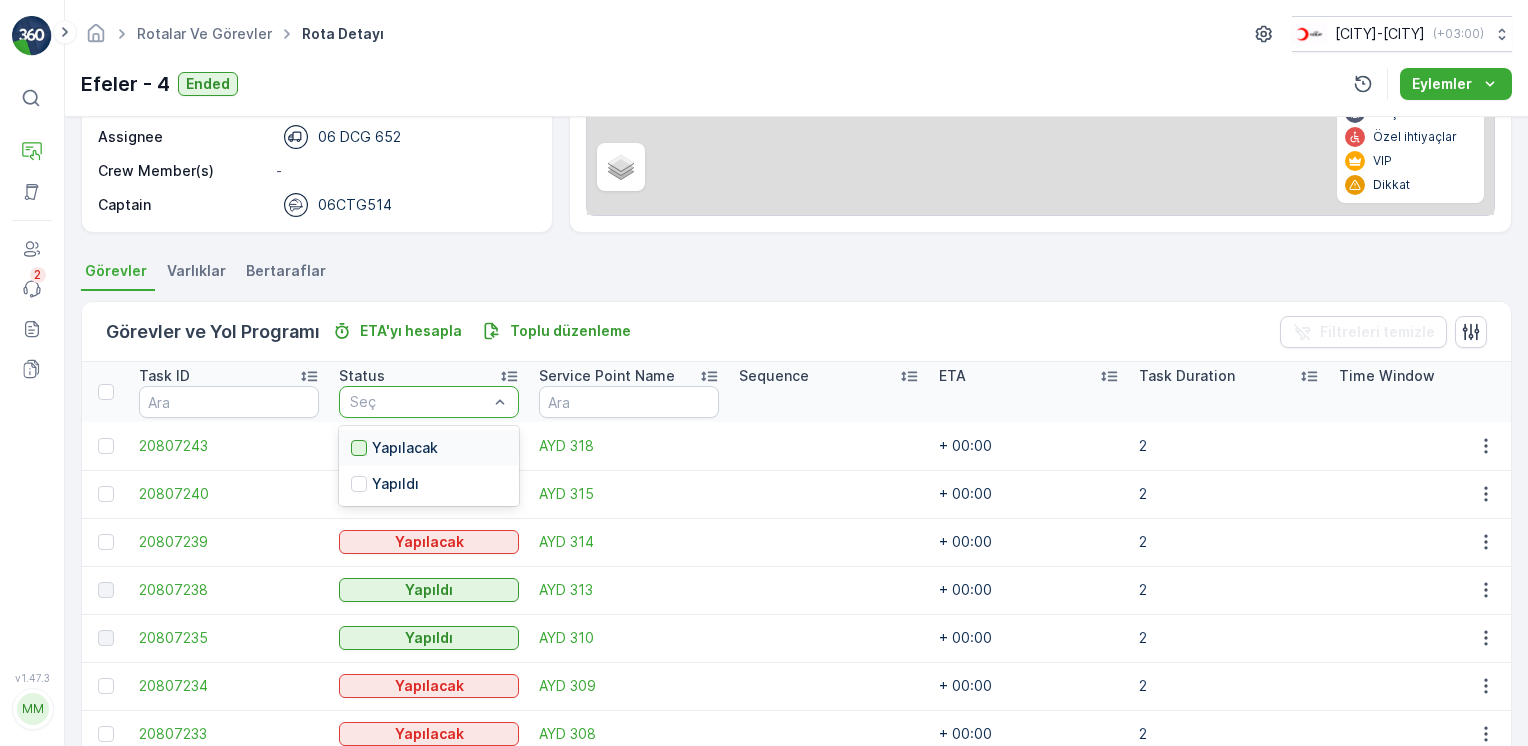 click at bounding box center (359, 448) 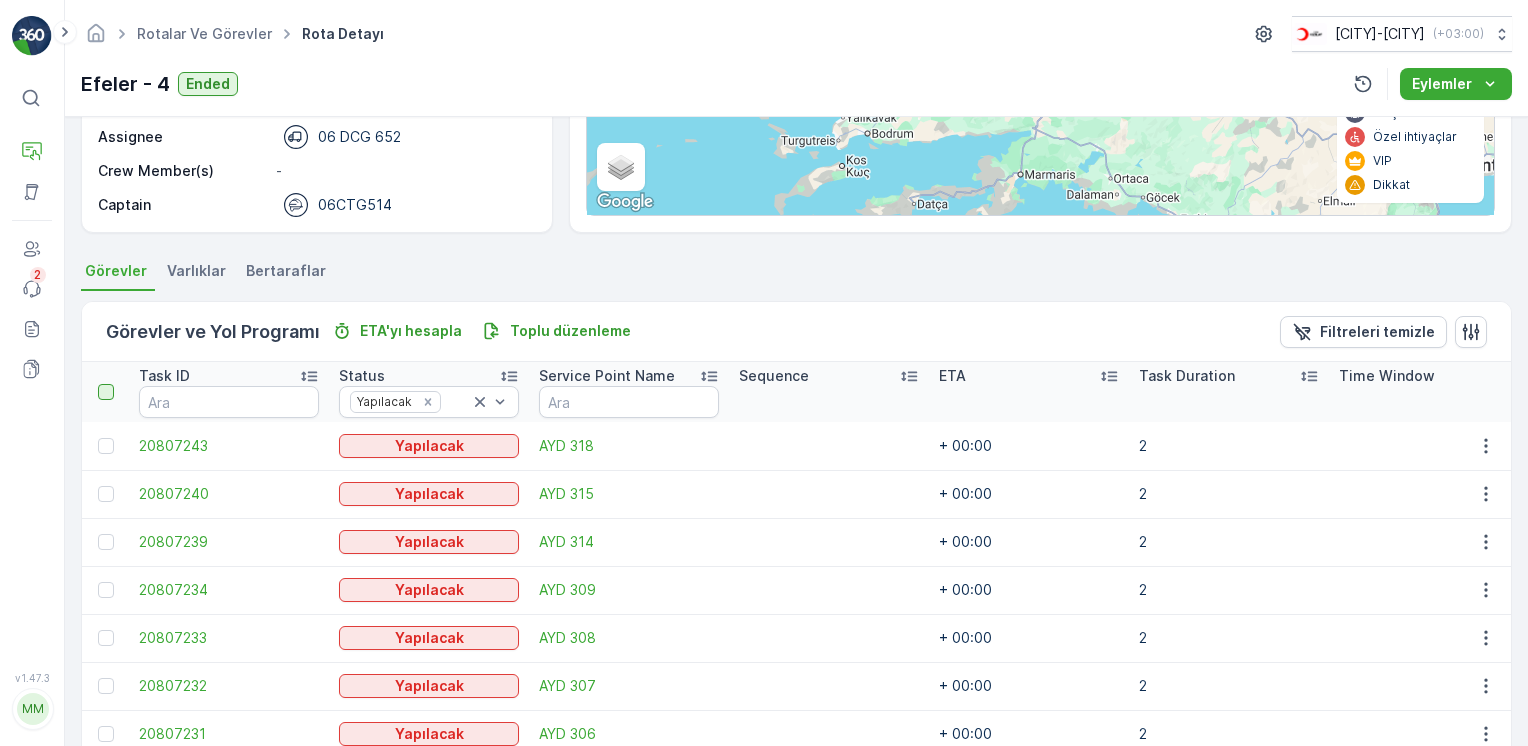 click at bounding box center [106, 392] 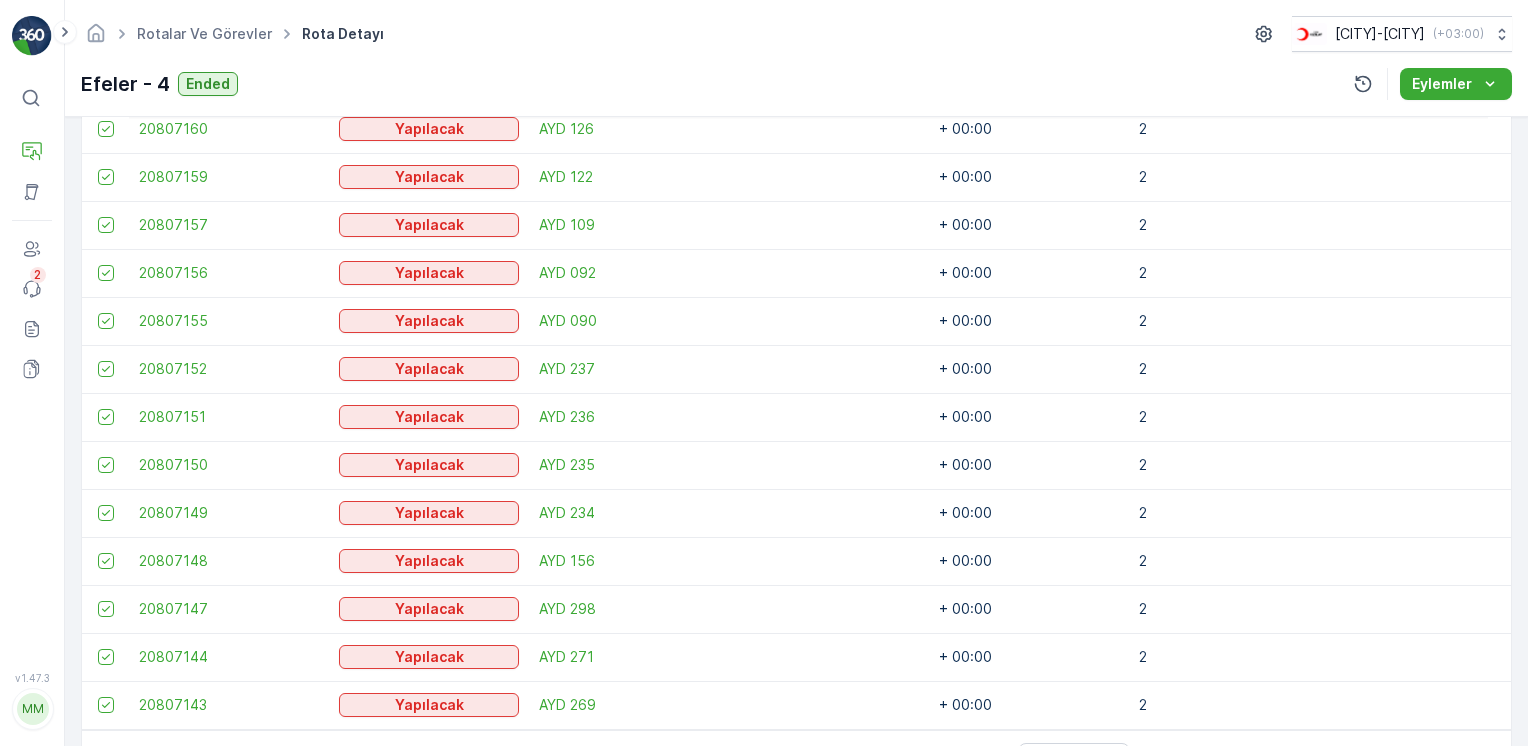 scroll, scrollTop: 2468, scrollLeft: 0, axis: vertical 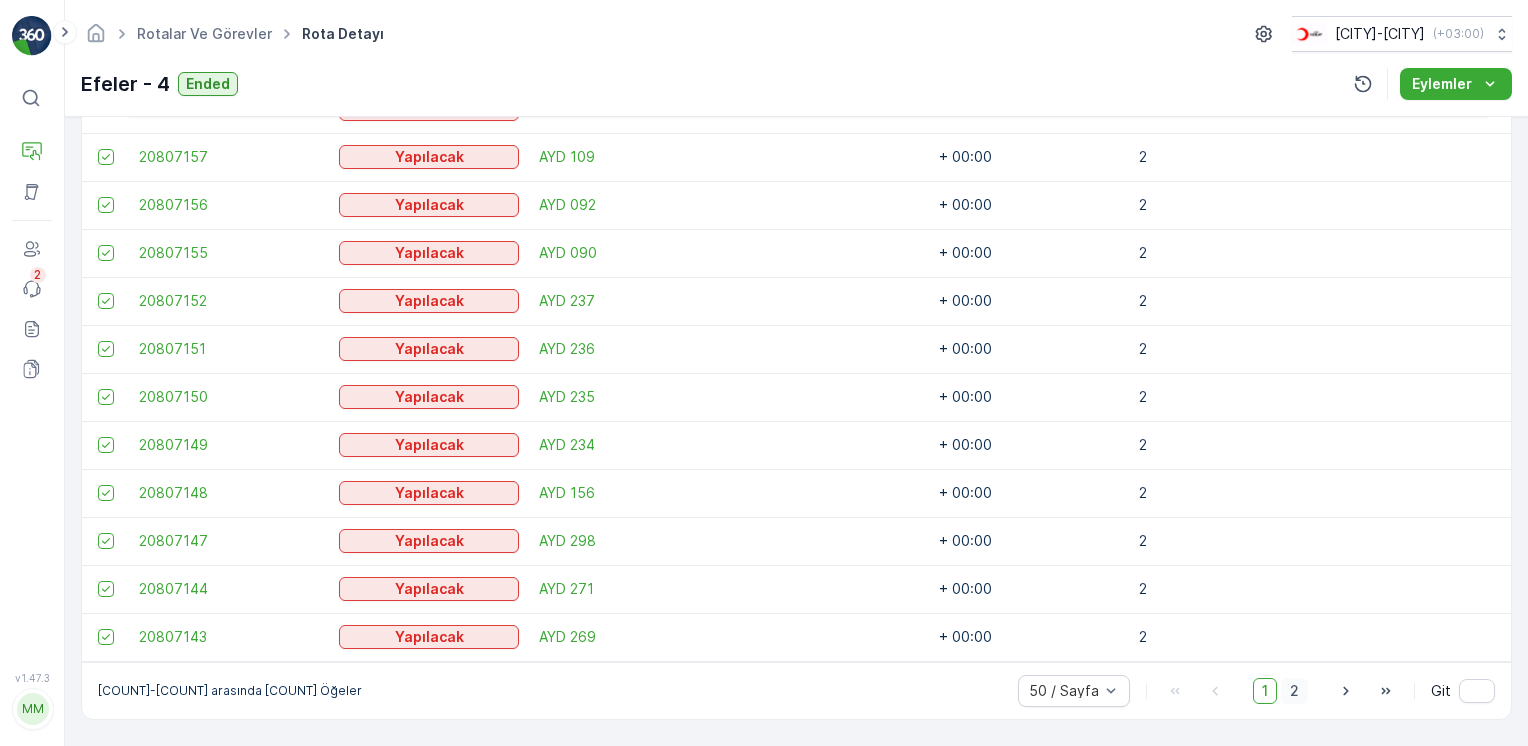 click on "2" at bounding box center (1294, 691) 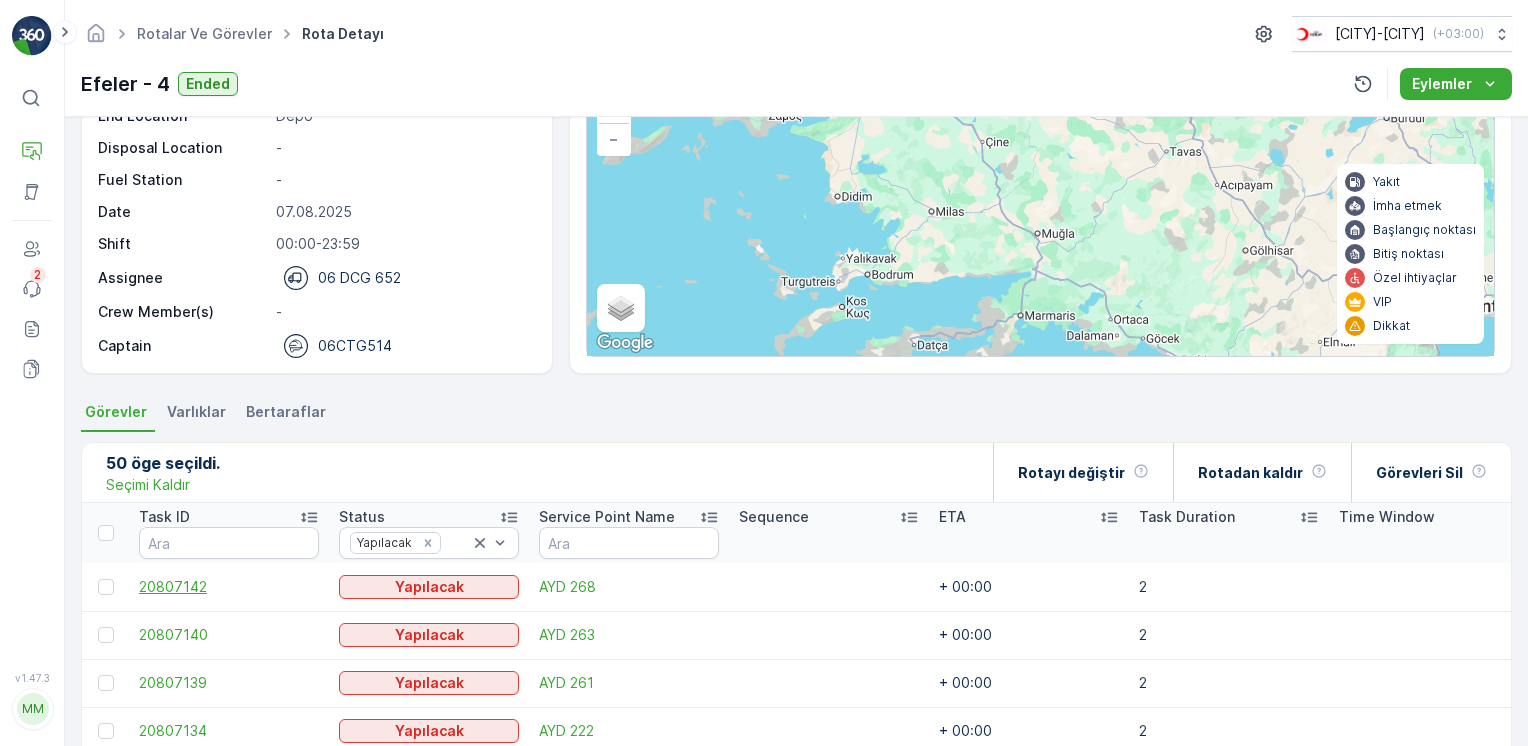 scroll, scrollTop: 0, scrollLeft: 0, axis: both 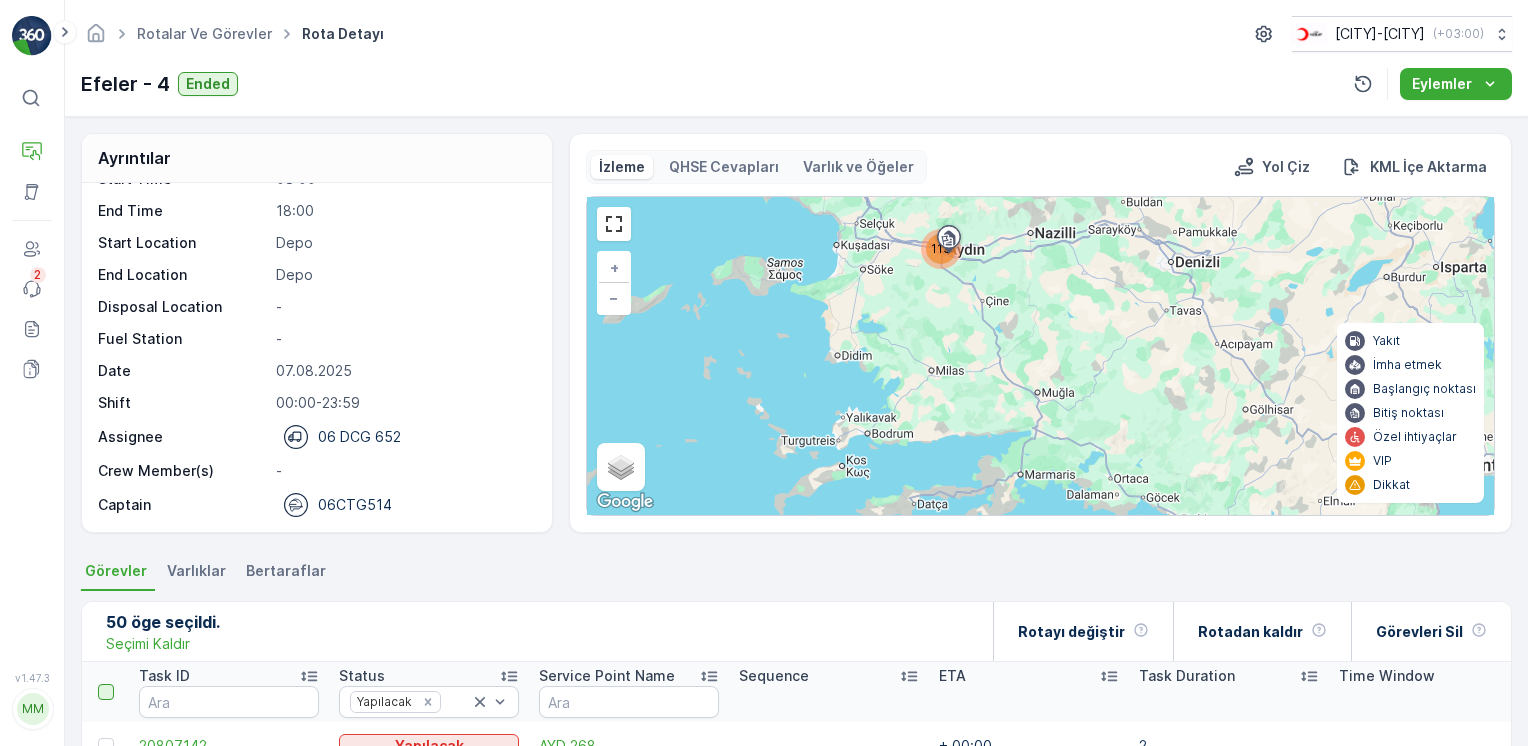 click at bounding box center (106, 692) 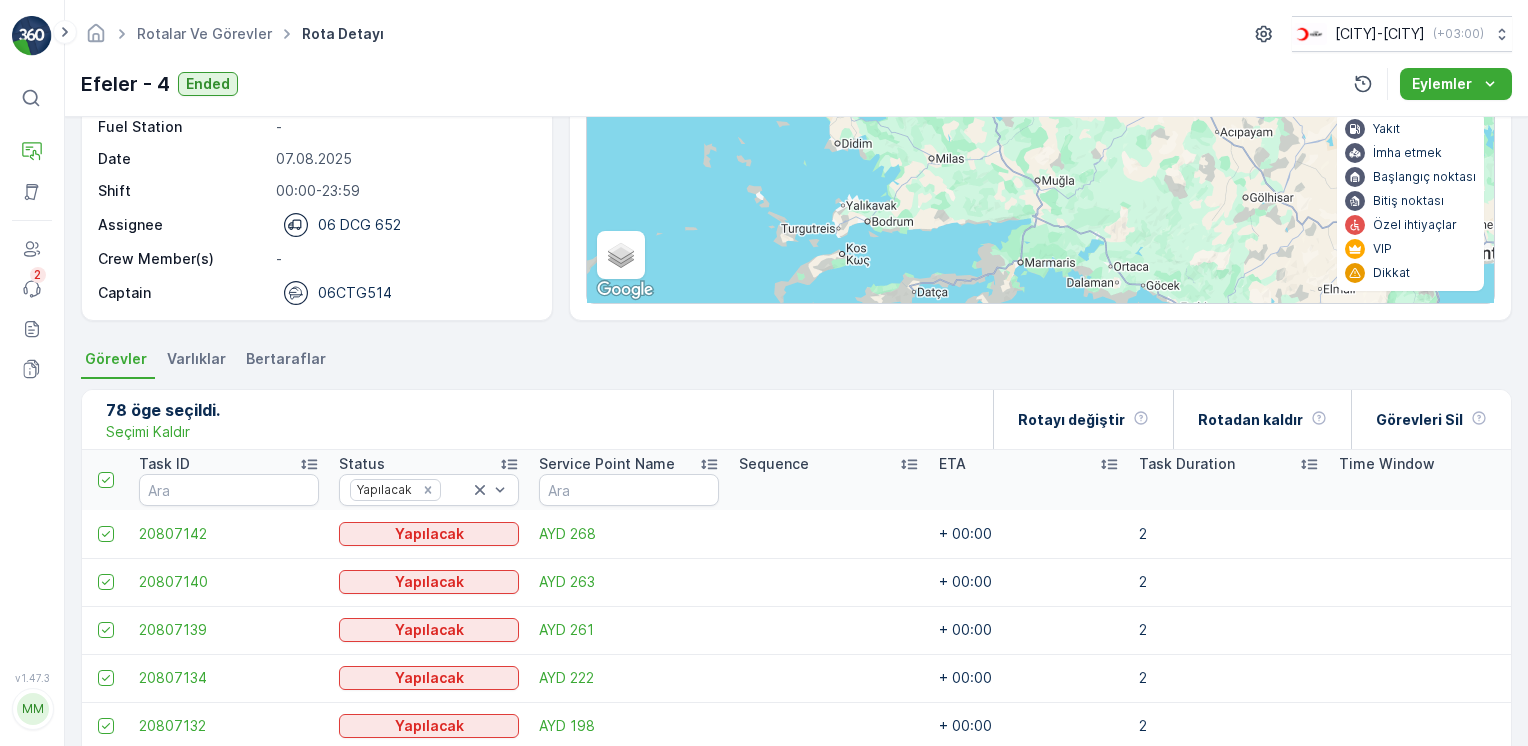 scroll, scrollTop: 0, scrollLeft: 0, axis: both 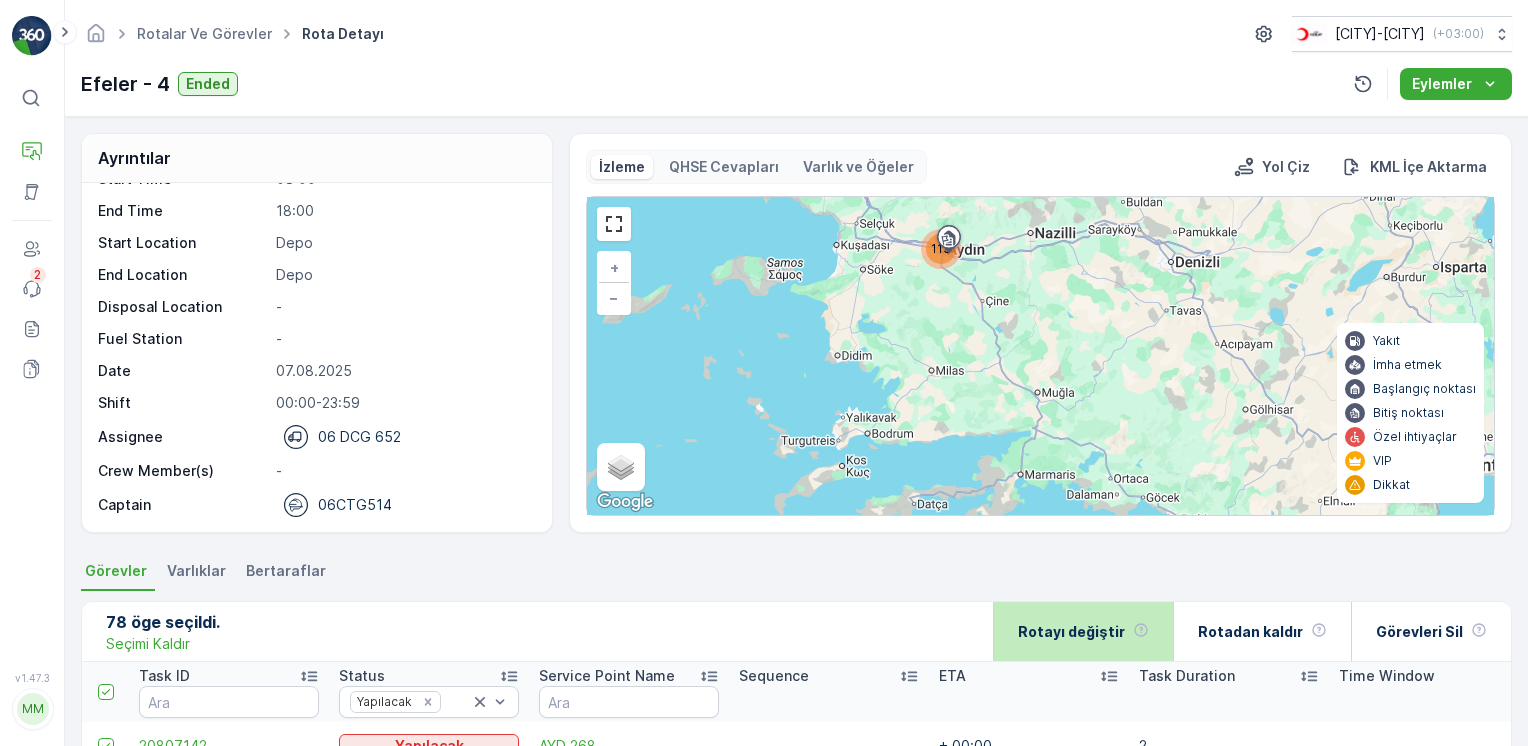 click on "Rotayı değiştir" at bounding box center (1071, 632) 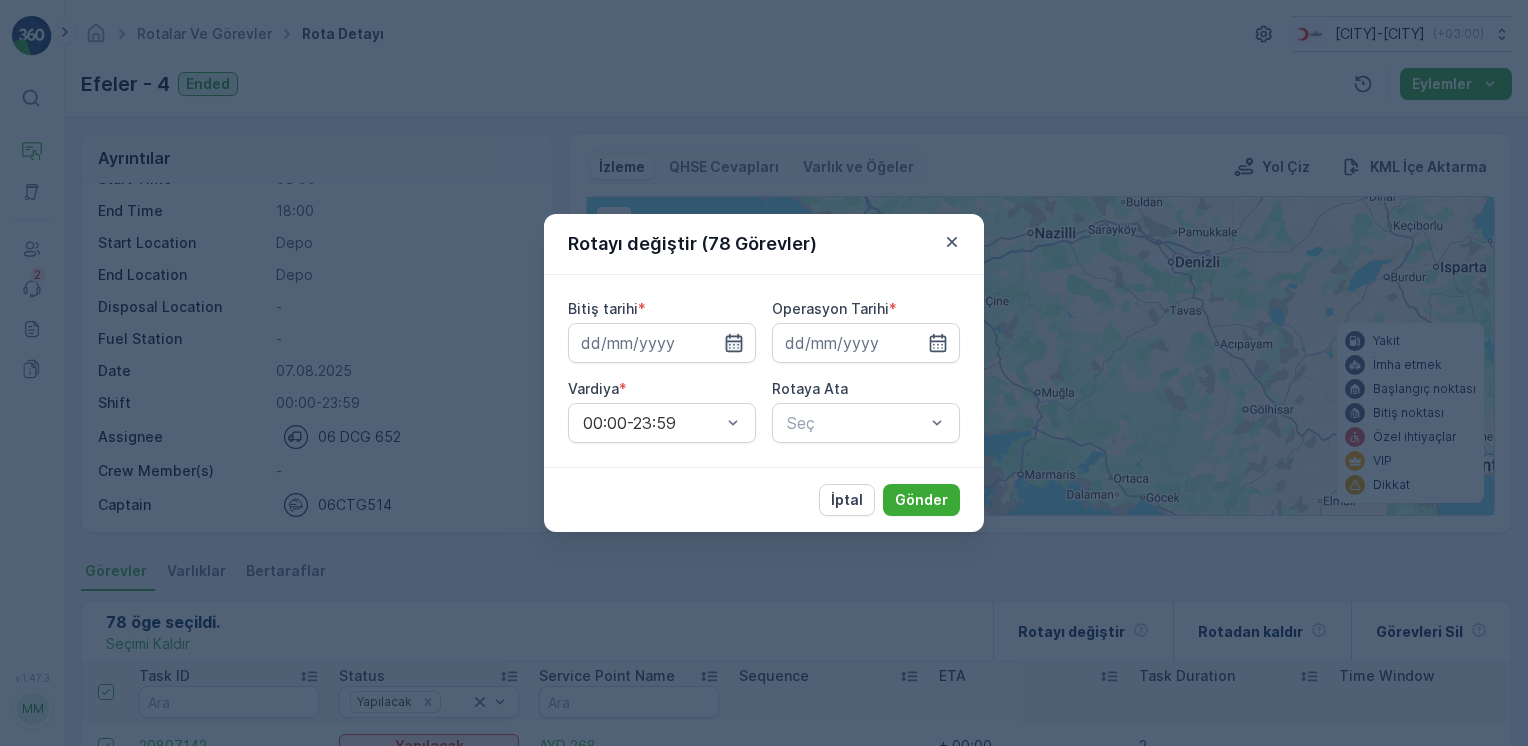 click 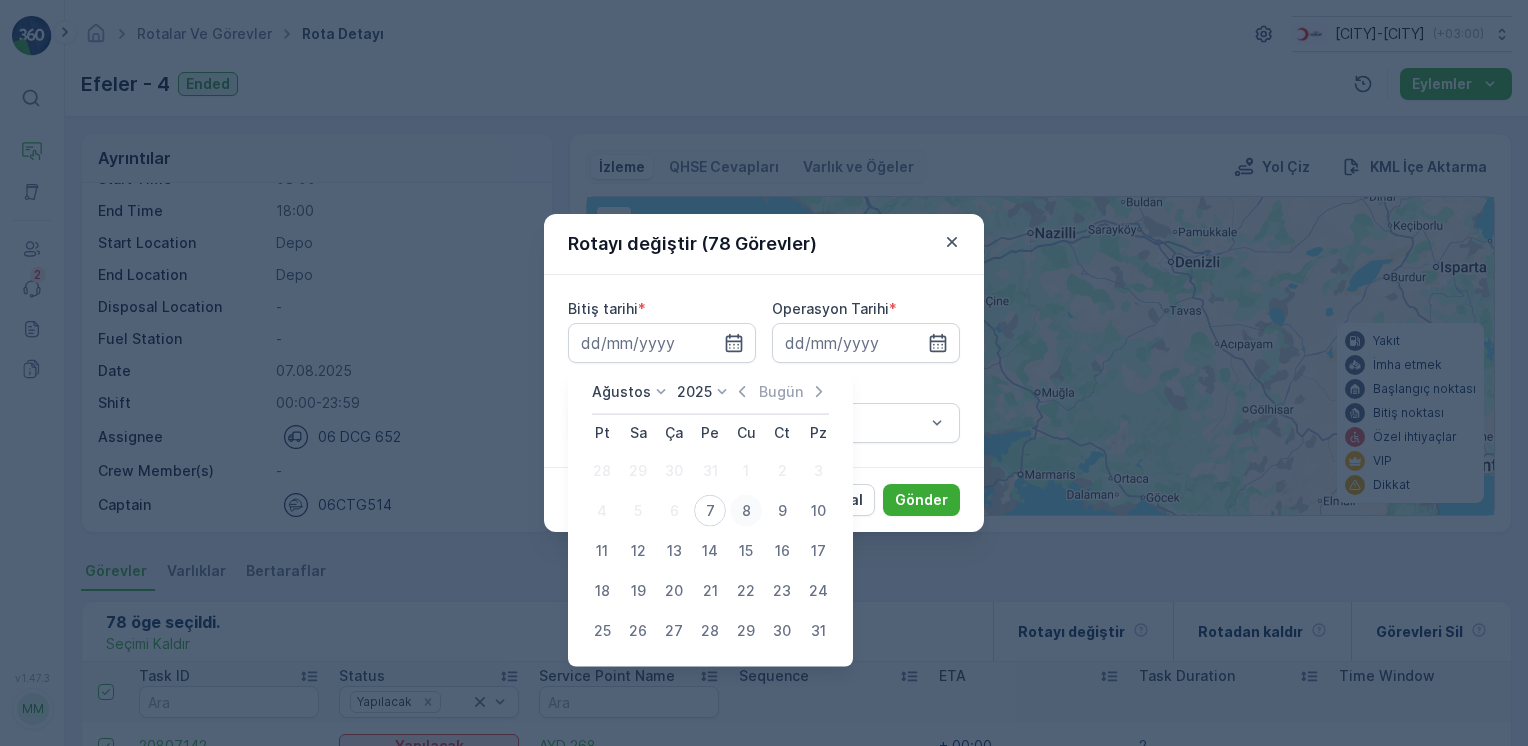 click on "8" at bounding box center [746, 511] 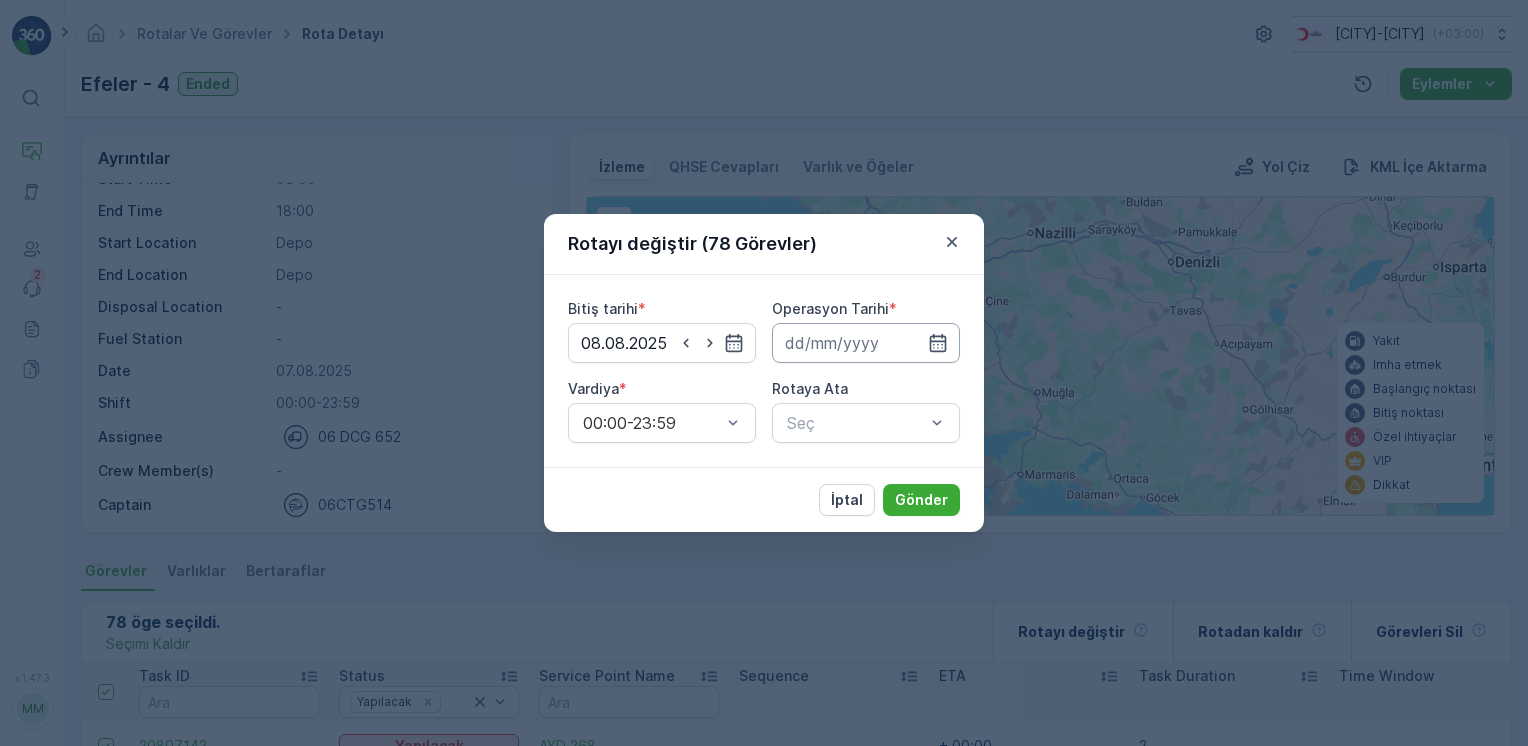 click at bounding box center (866, 343) 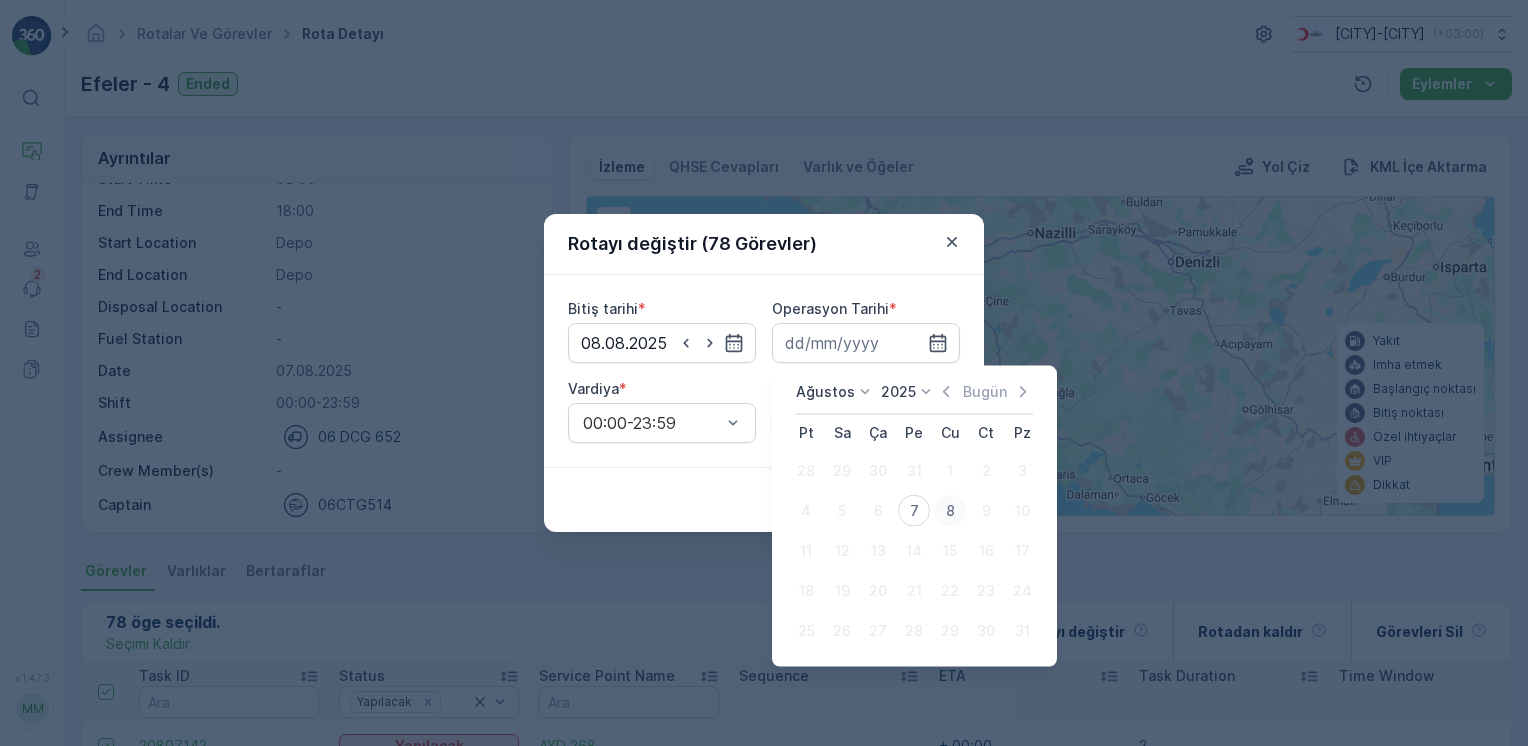 click on "8" at bounding box center [950, 511] 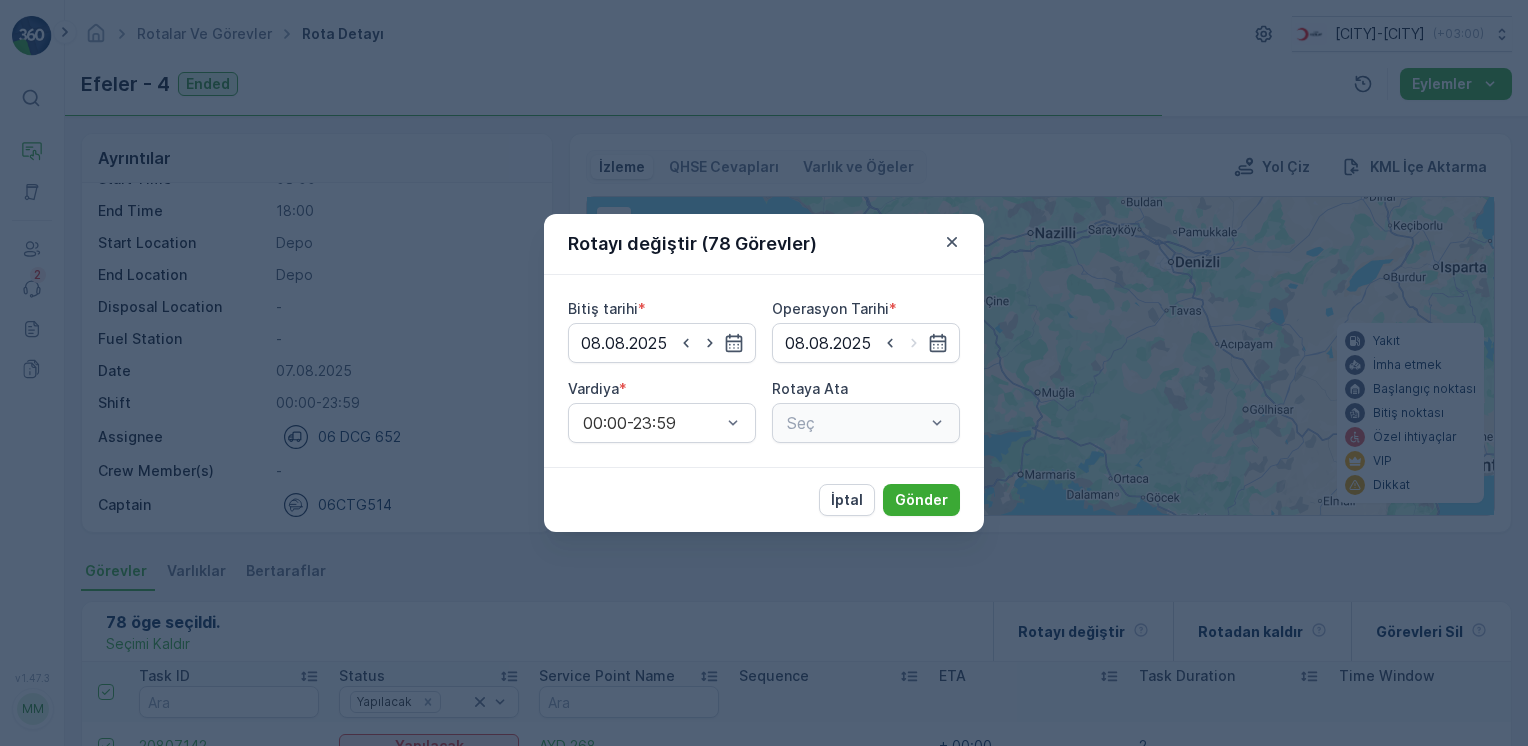 click on "Seç" at bounding box center [866, 423] 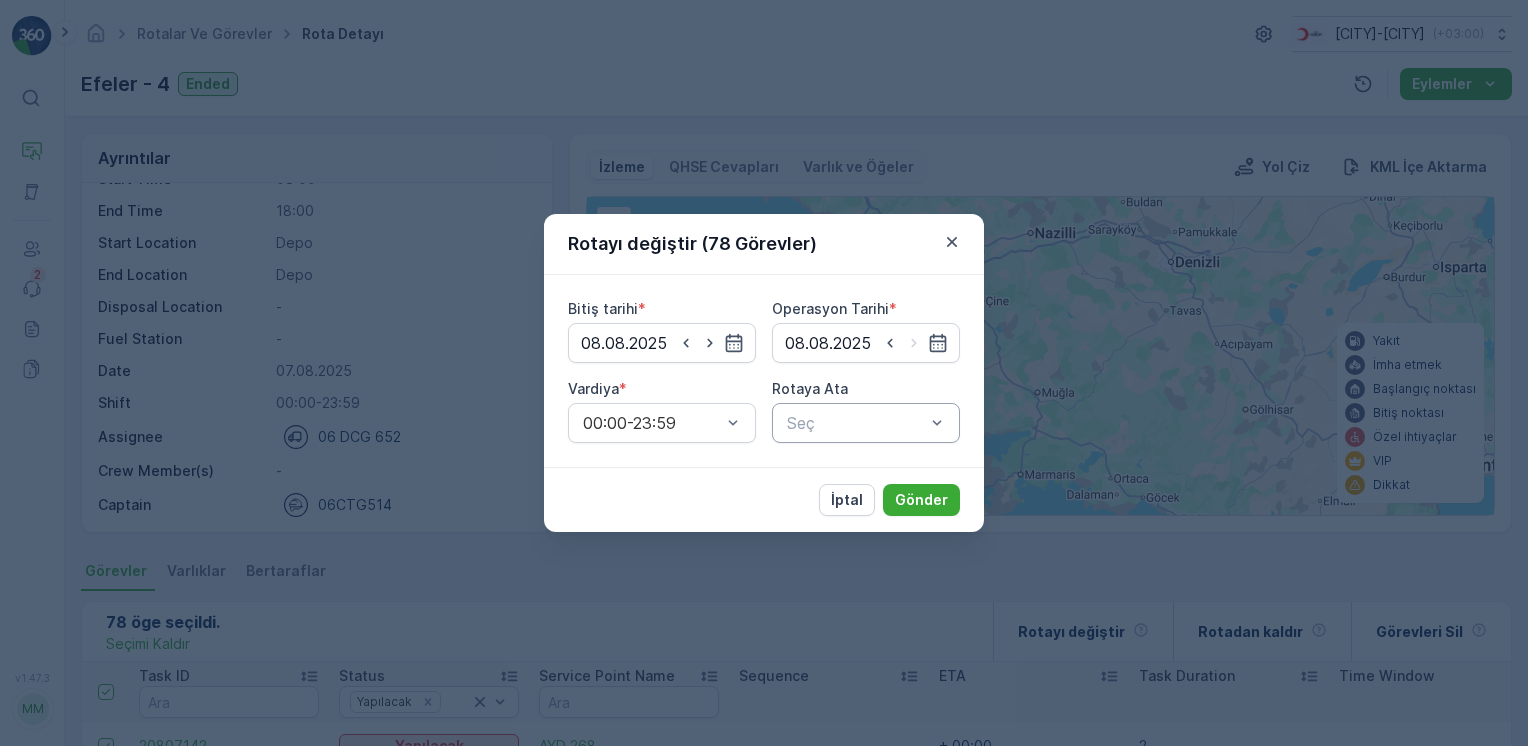 click at bounding box center [856, 423] 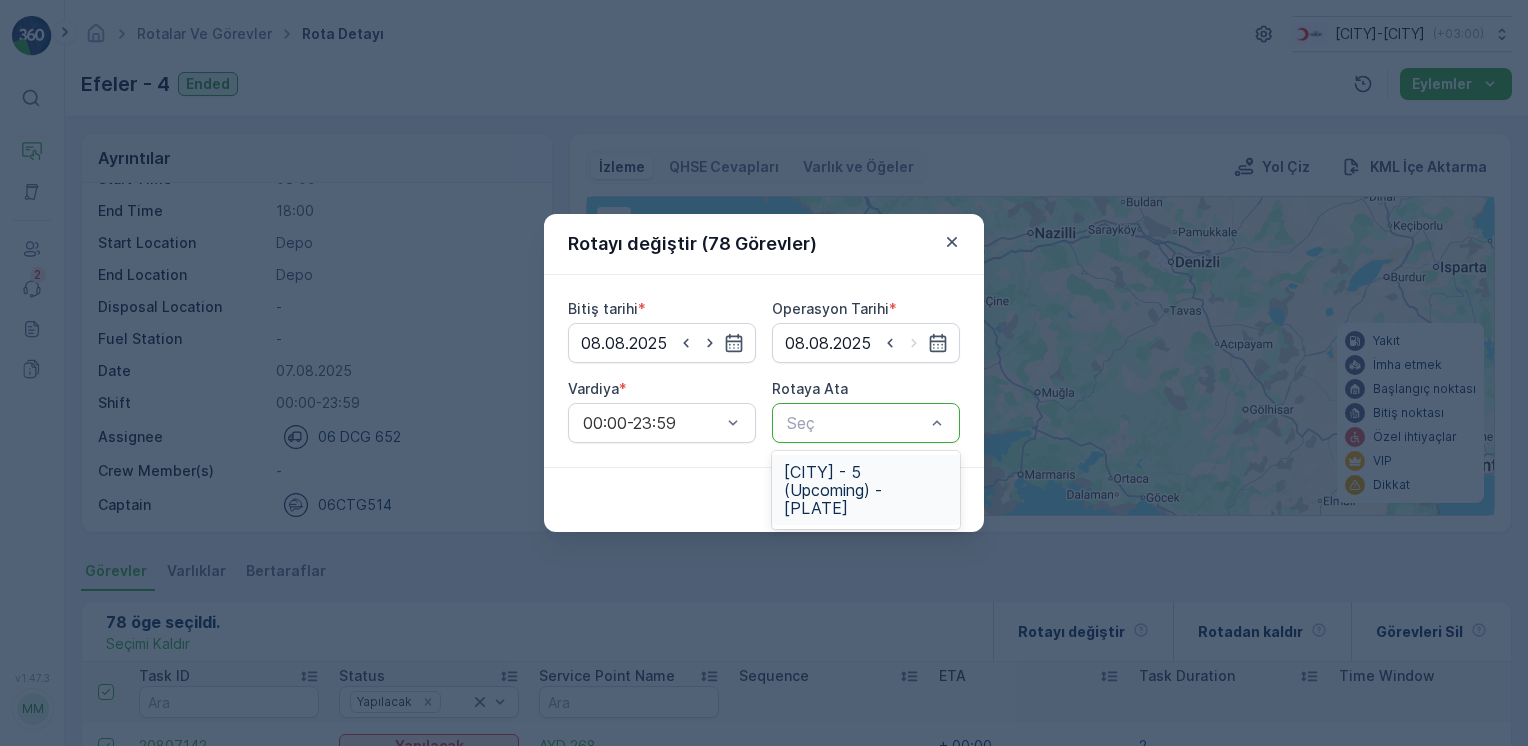 click on "Efeler - 5 (Upcoming) - 06 DCG 652" at bounding box center (866, 490) 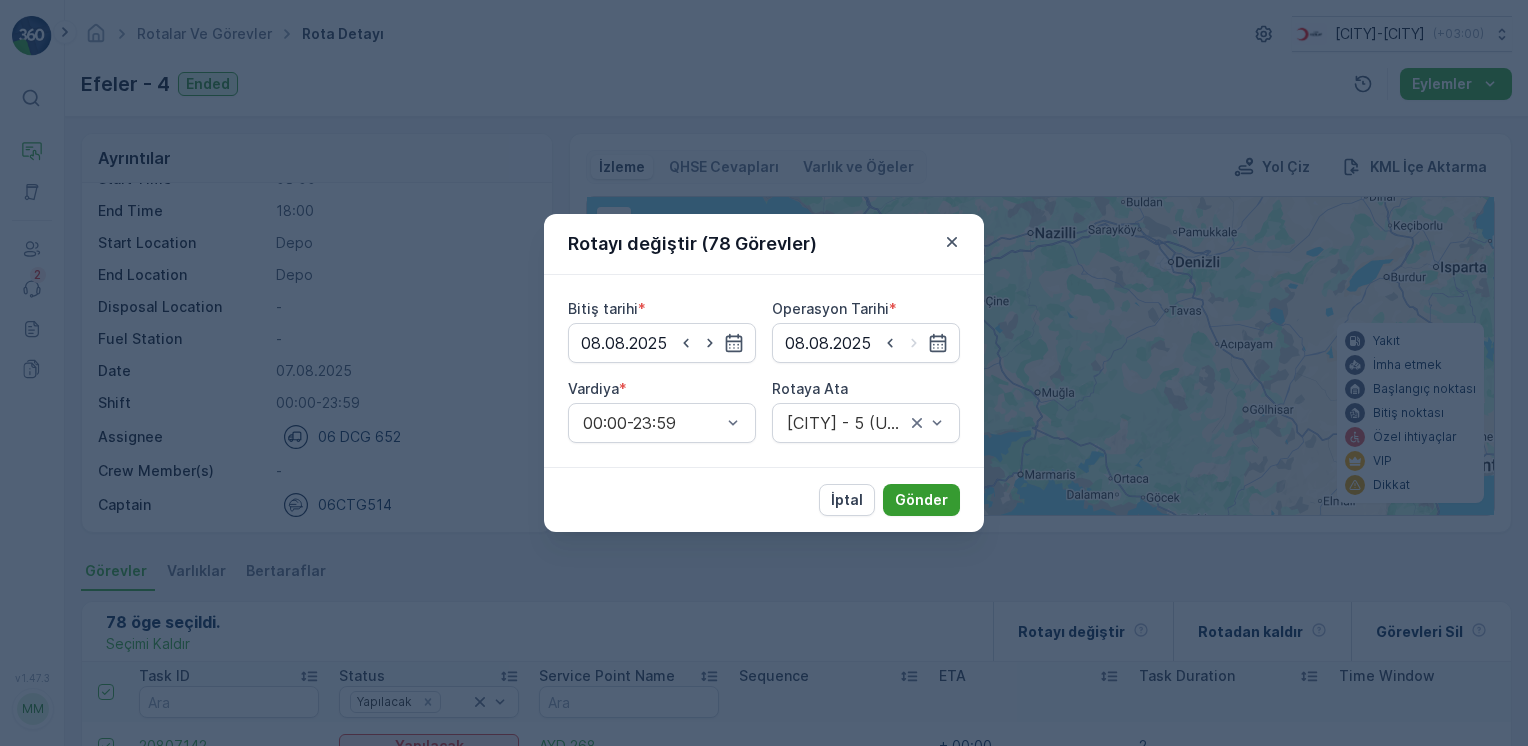 click on "Gönder" at bounding box center (921, 500) 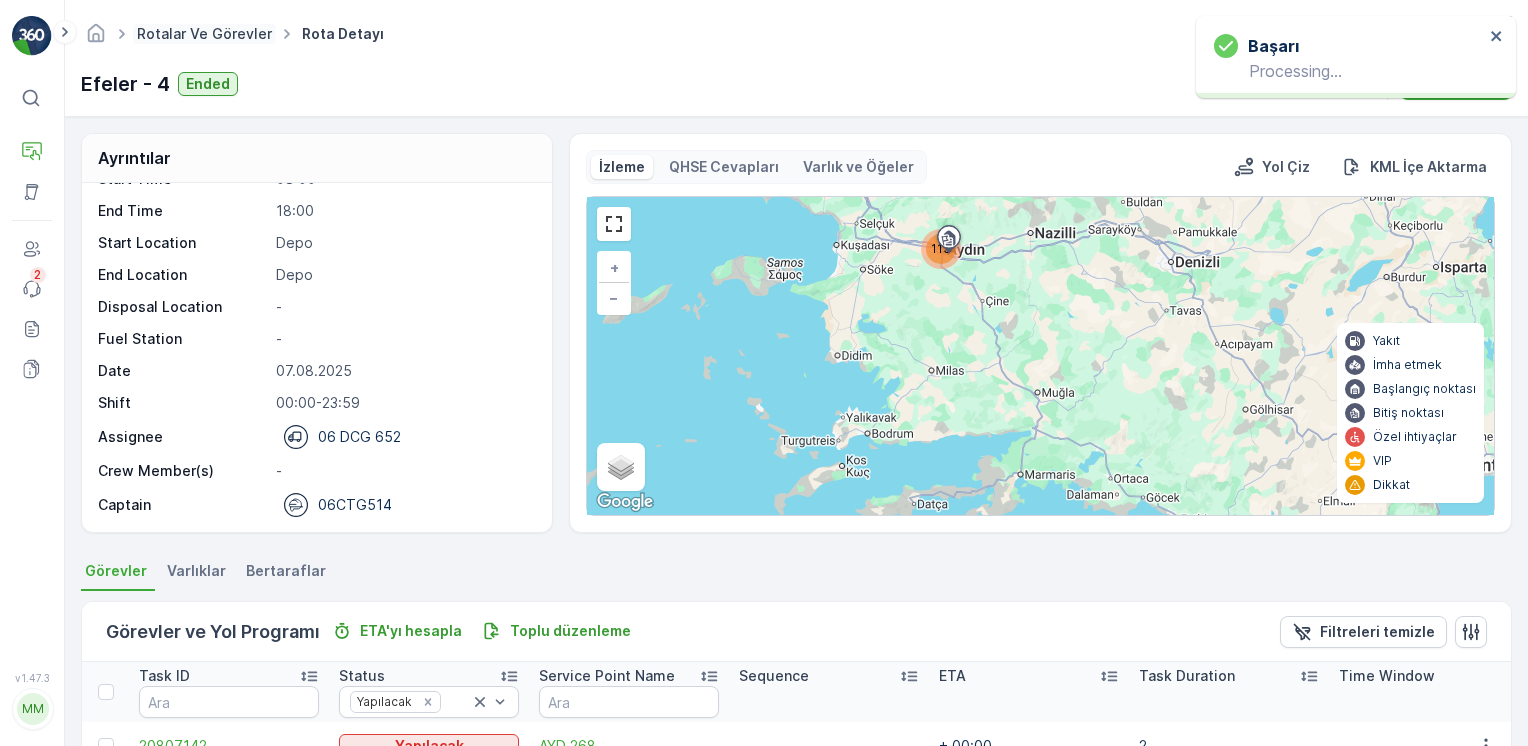 click on "Rotalar ve Görevler" at bounding box center (204, 33) 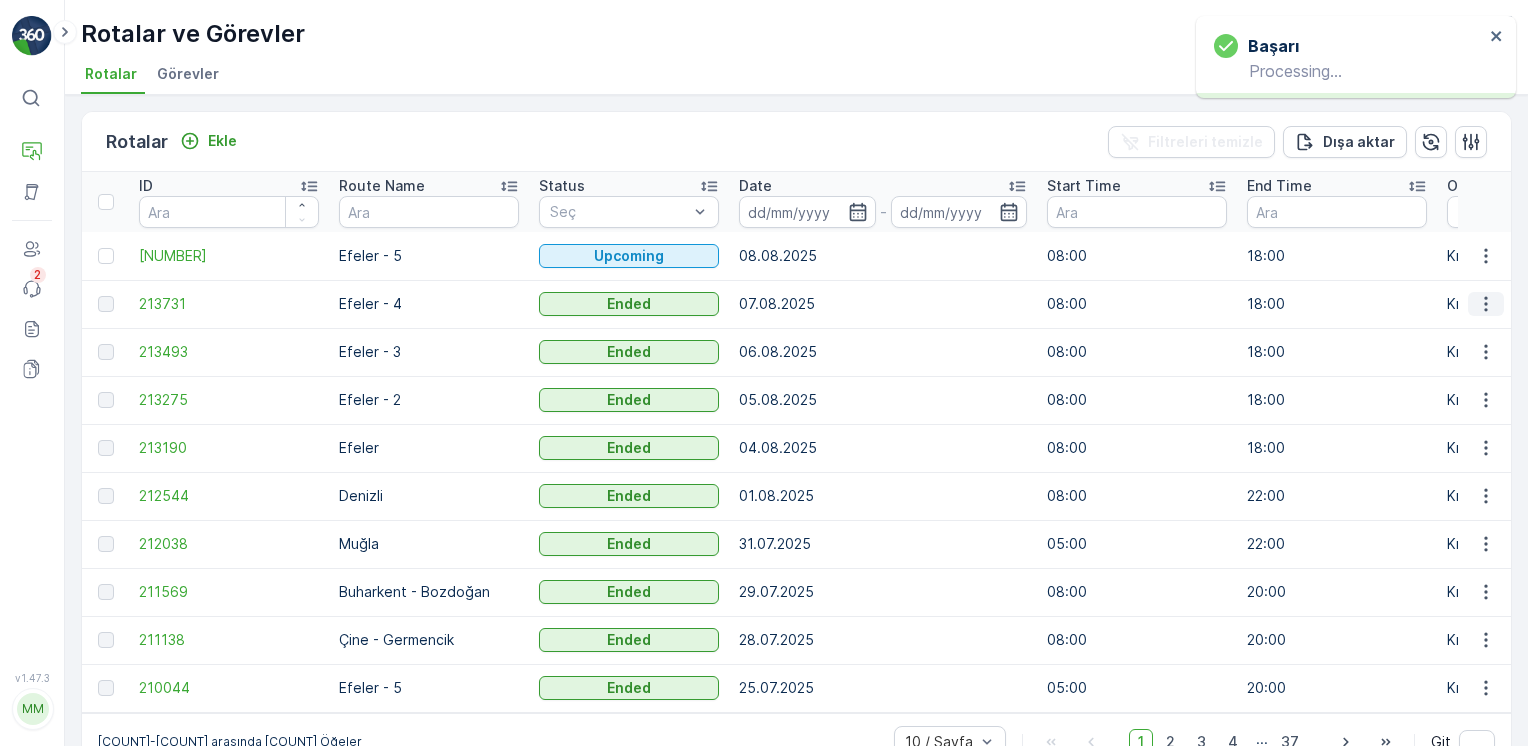 click 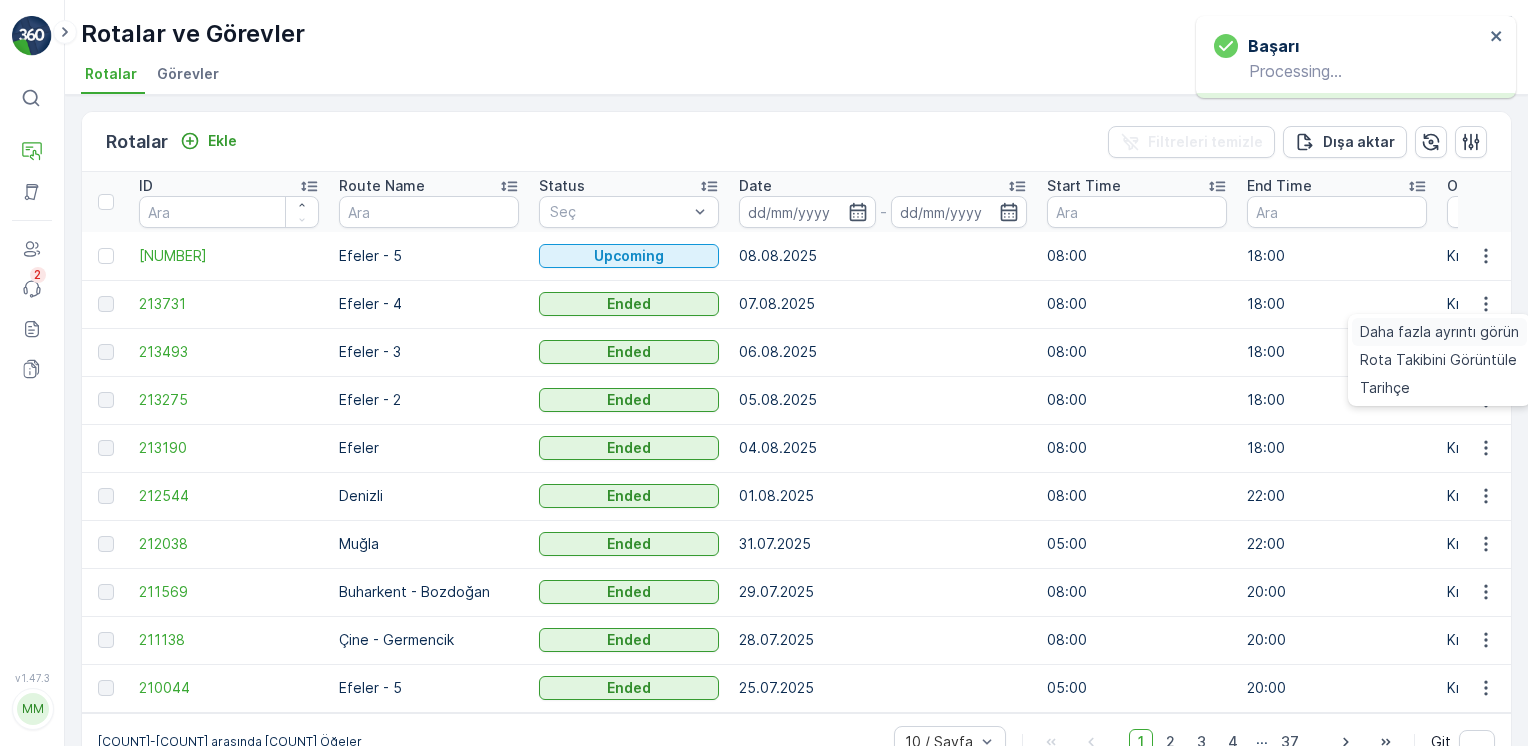 click on "Daha fazla ayrıntı görün" at bounding box center [1439, 332] 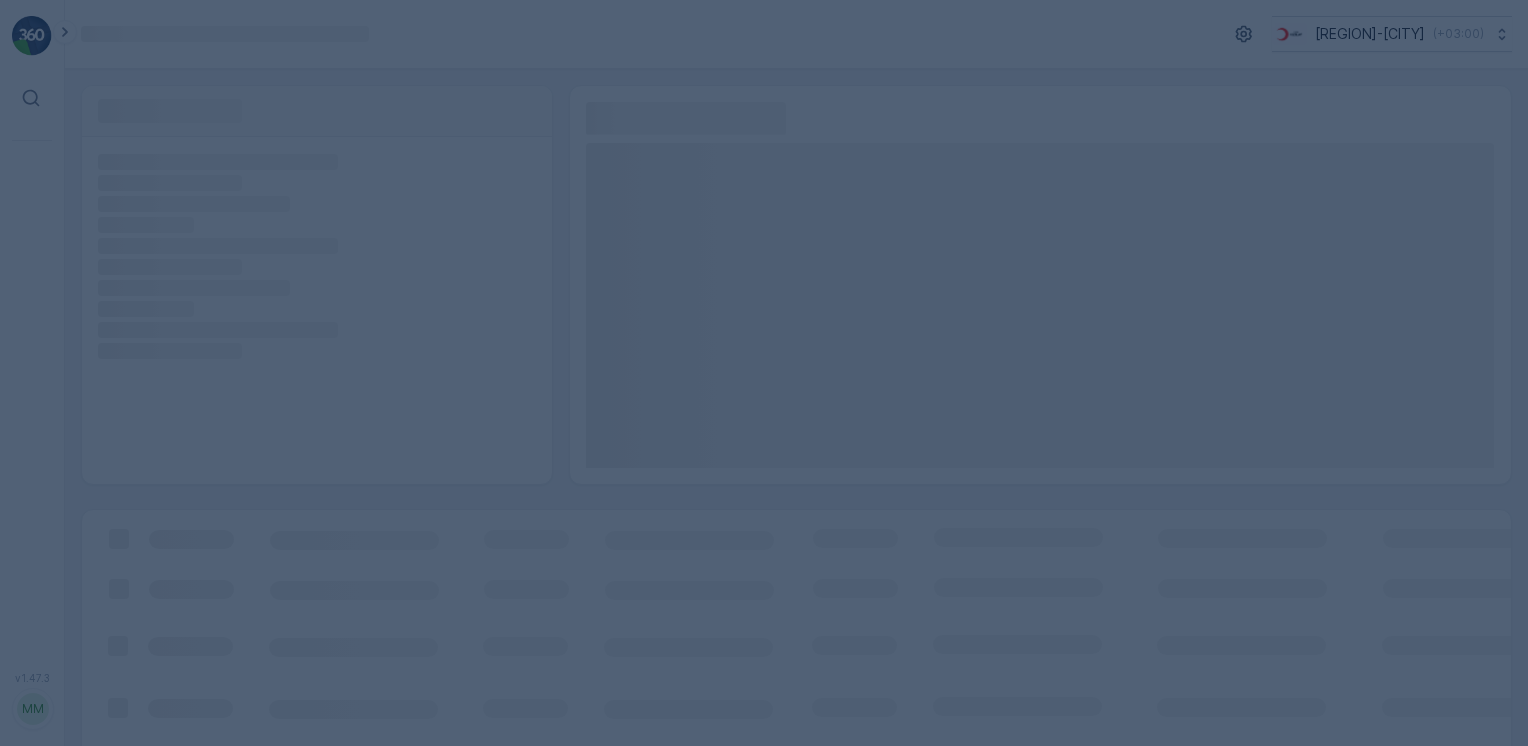 scroll, scrollTop: 0, scrollLeft: 0, axis: both 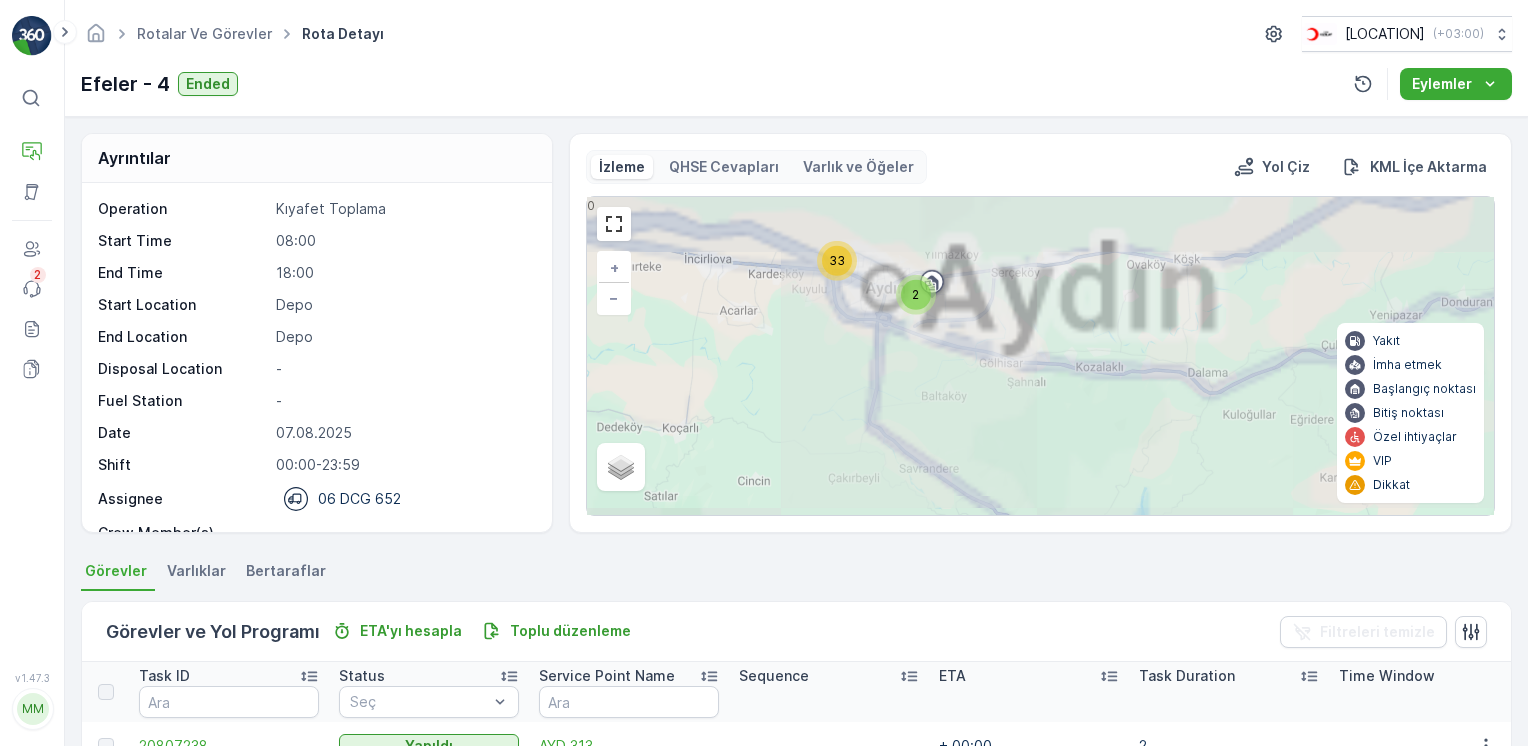drag, startPoint x: 864, startPoint y: 212, endPoint x: 968, endPoint y: 470, distance: 278.1726 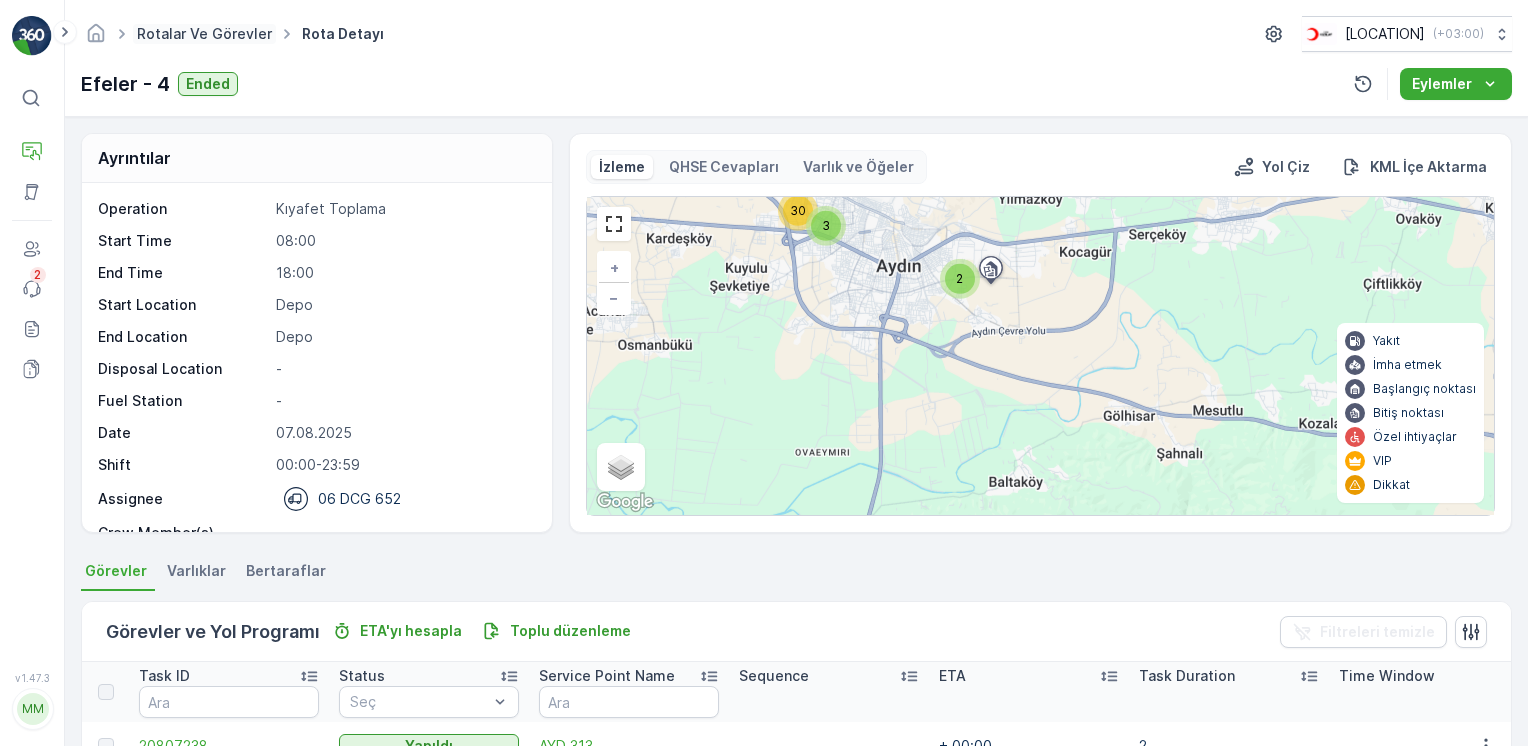 click on "Rotalar ve Görevler" at bounding box center (204, 33) 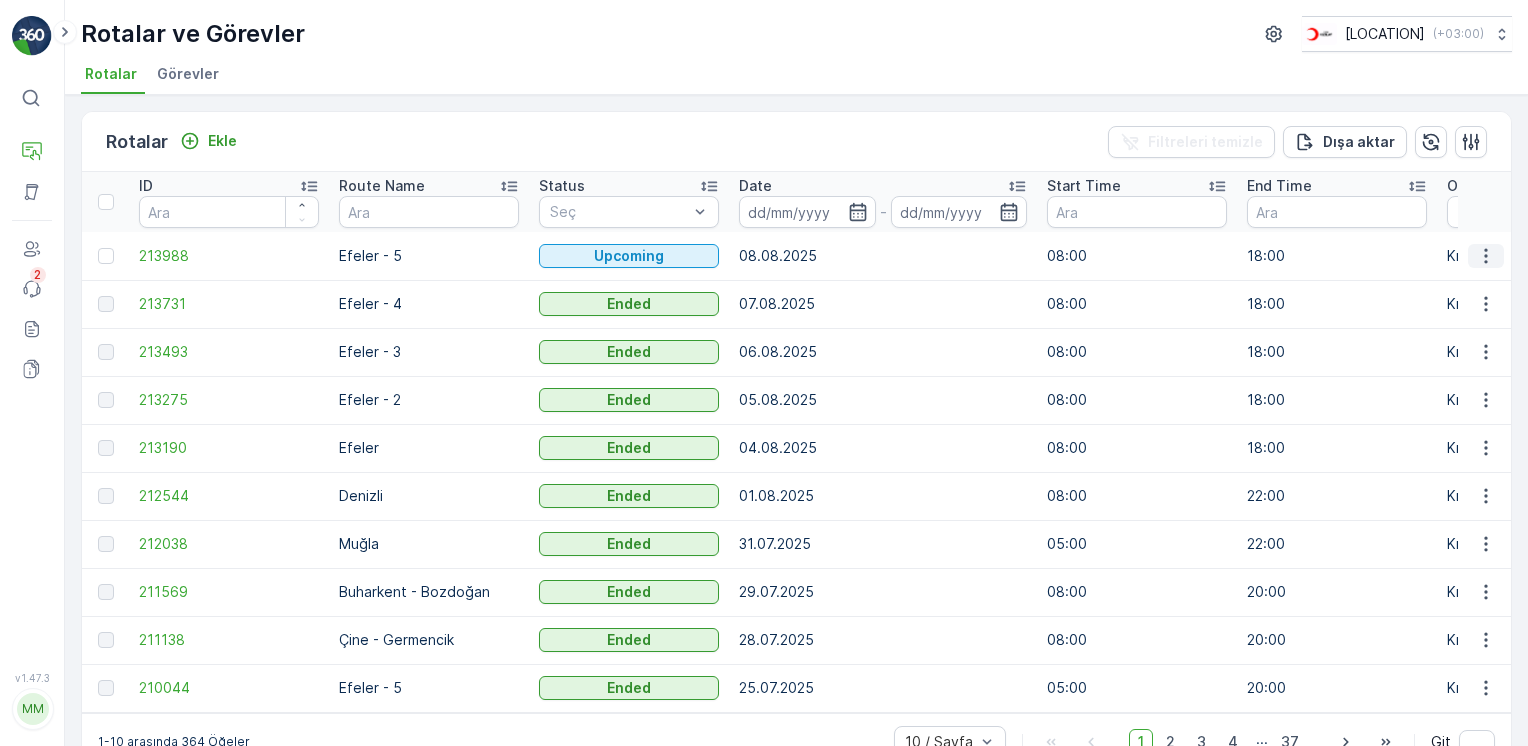 click 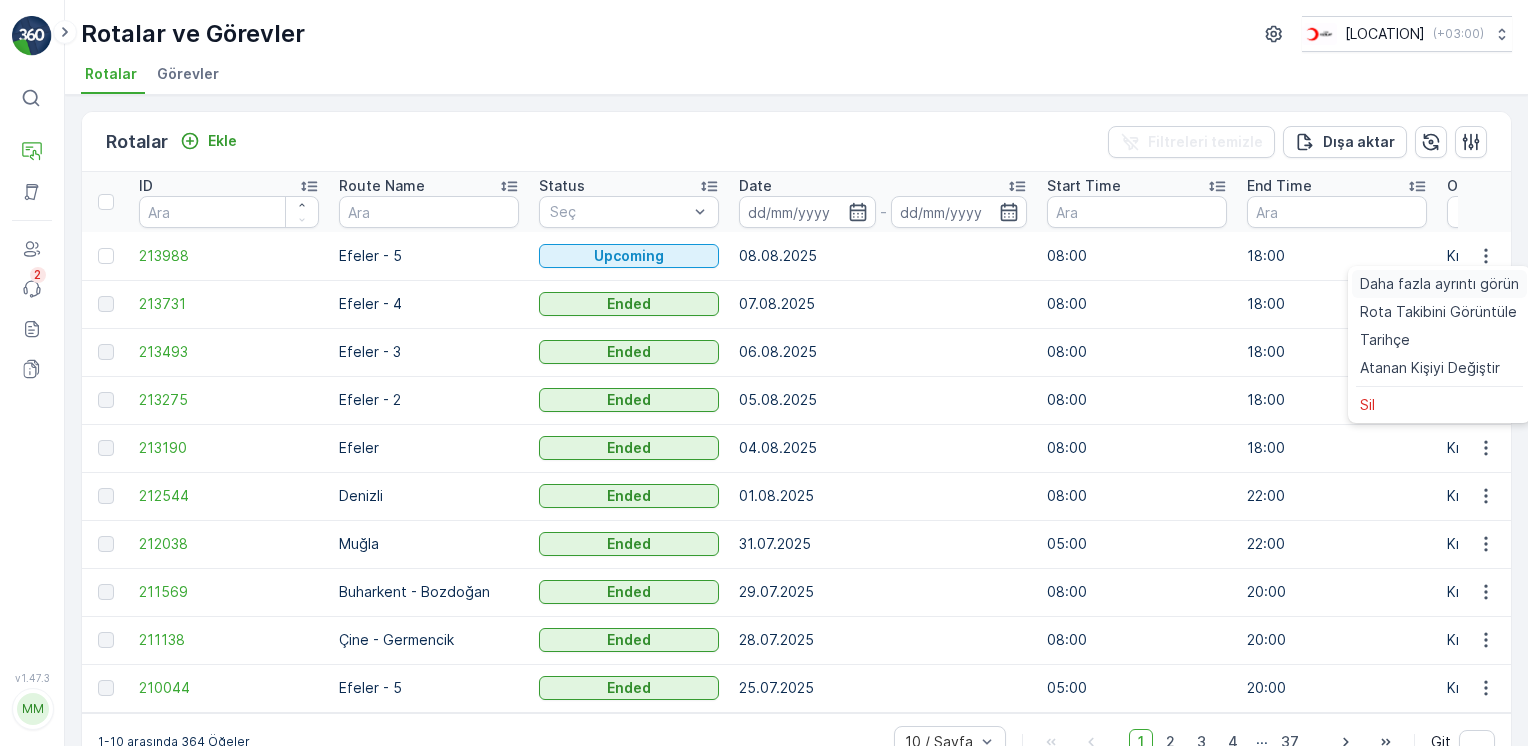 click on "Daha fazla ayrıntı görün" at bounding box center (1439, 284) 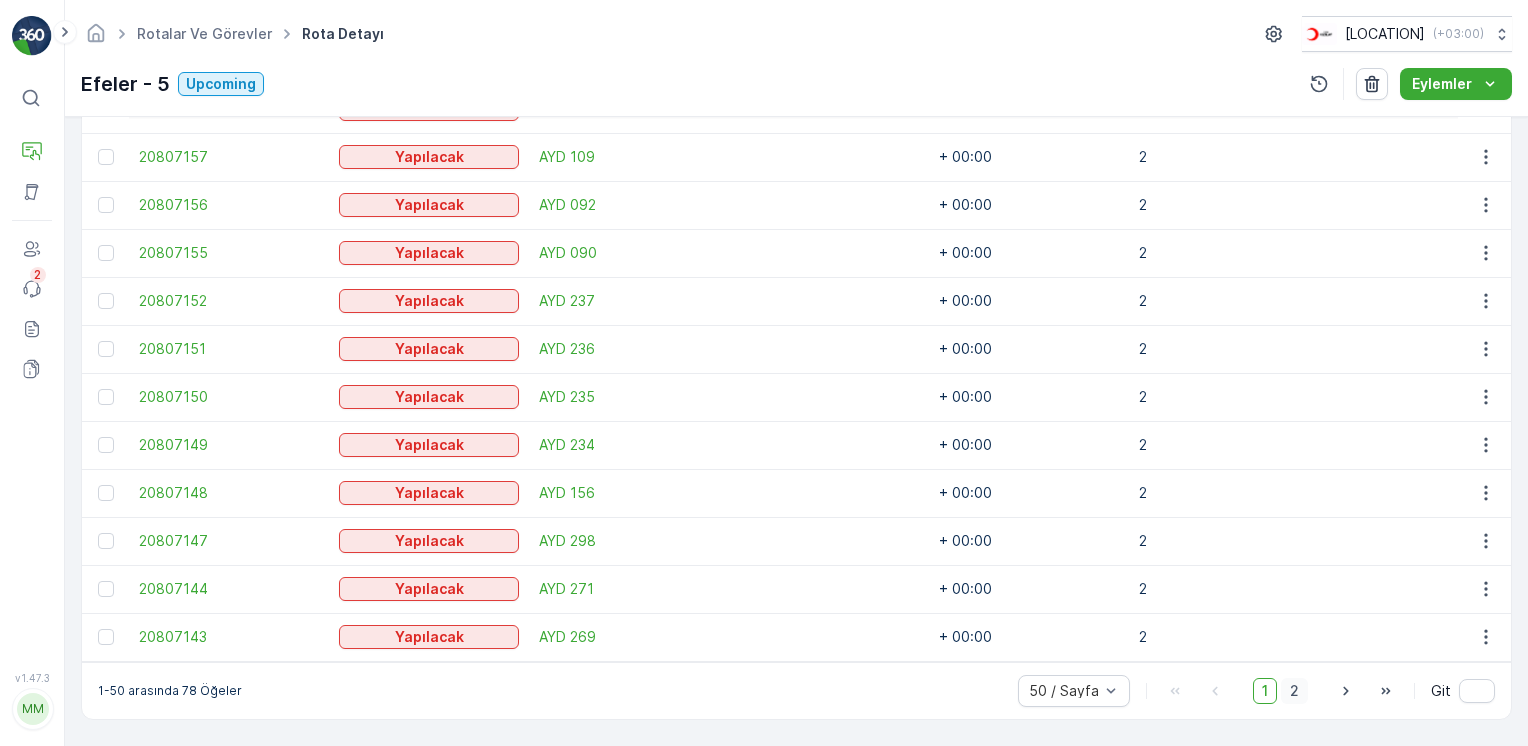 scroll, scrollTop: 2468, scrollLeft: 0, axis: vertical 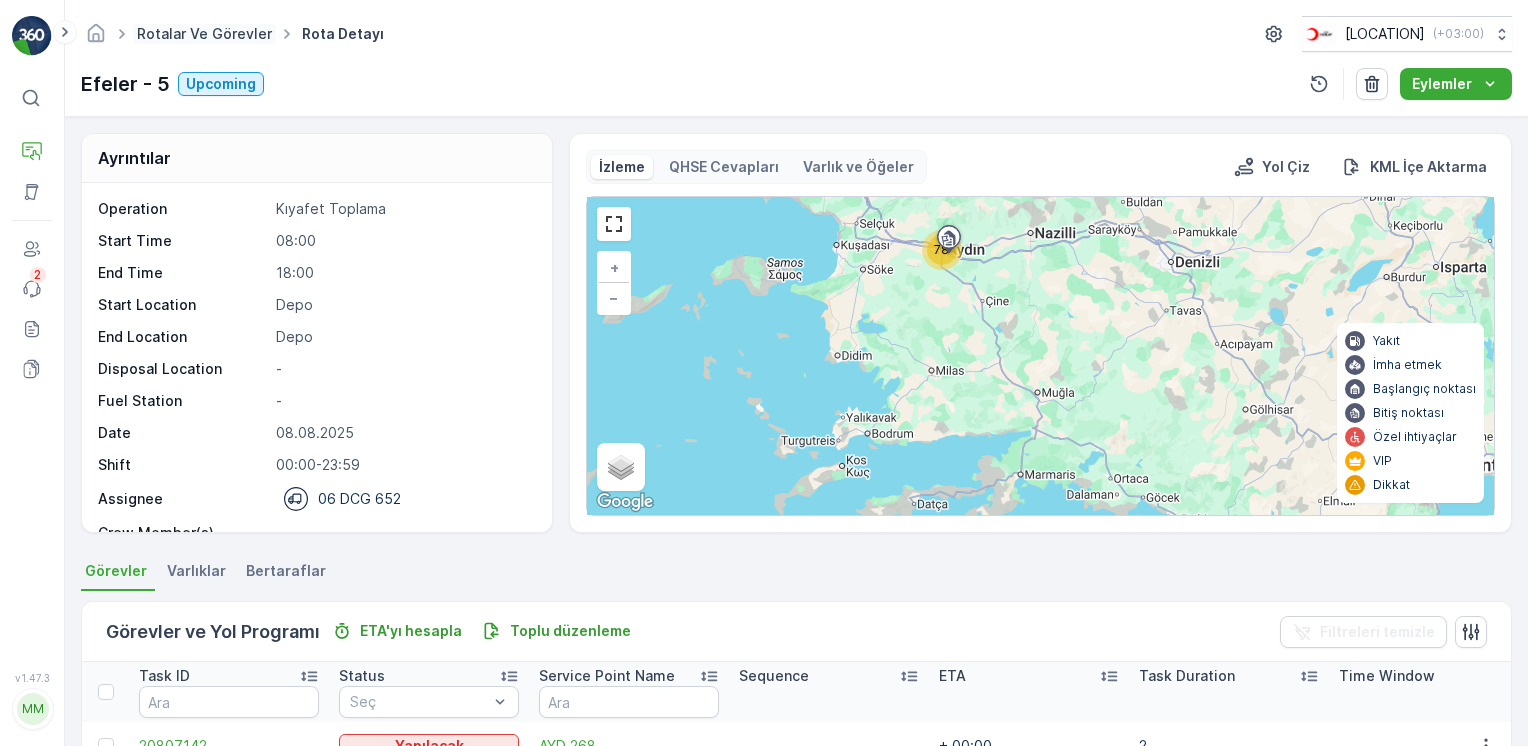 click on "Rotalar ve Görevler" at bounding box center [204, 33] 